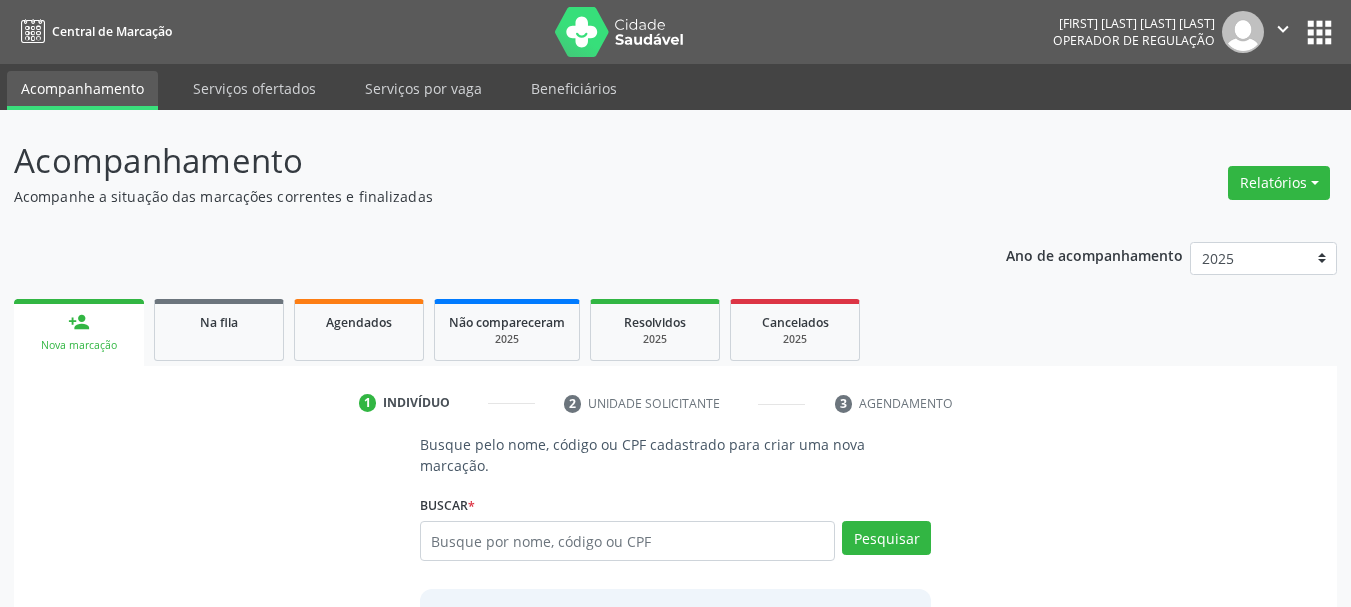 scroll, scrollTop: 0, scrollLeft: 0, axis: both 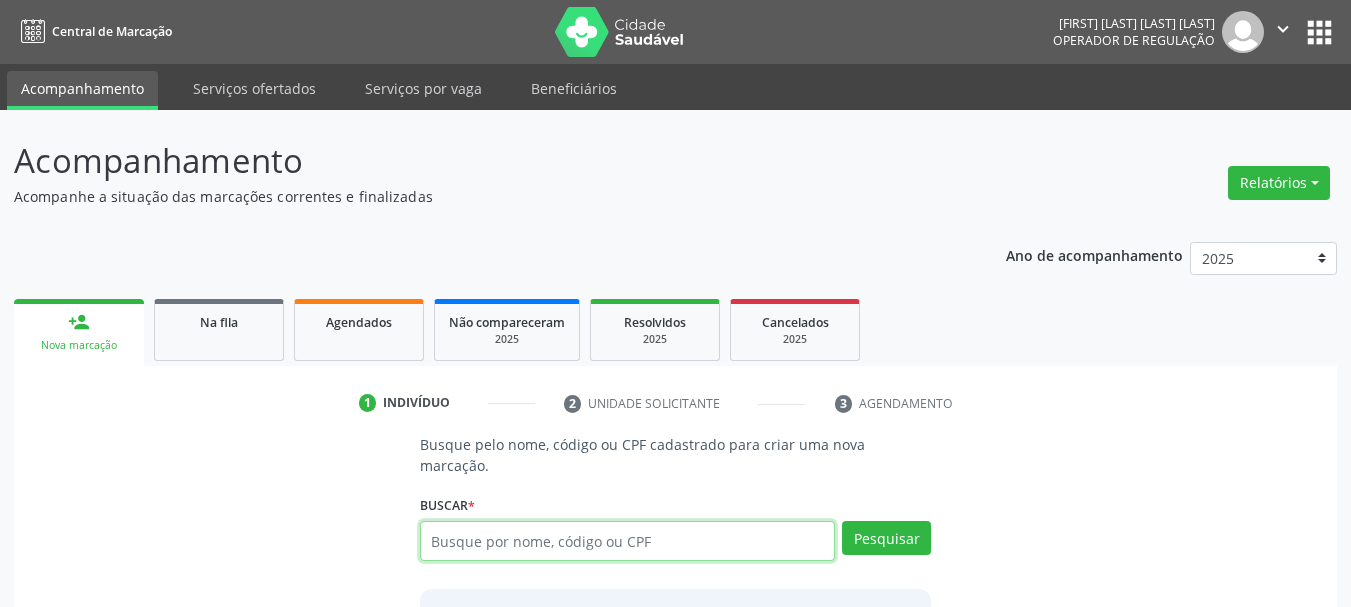 click at bounding box center [628, 541] 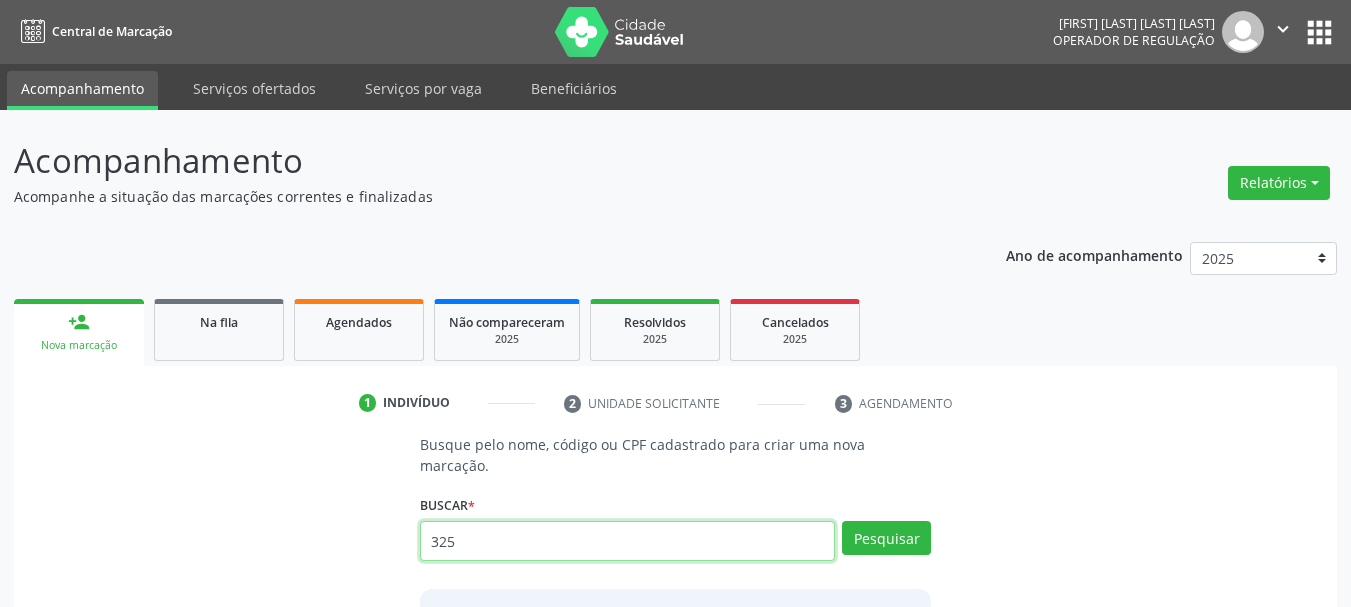 type on "325" 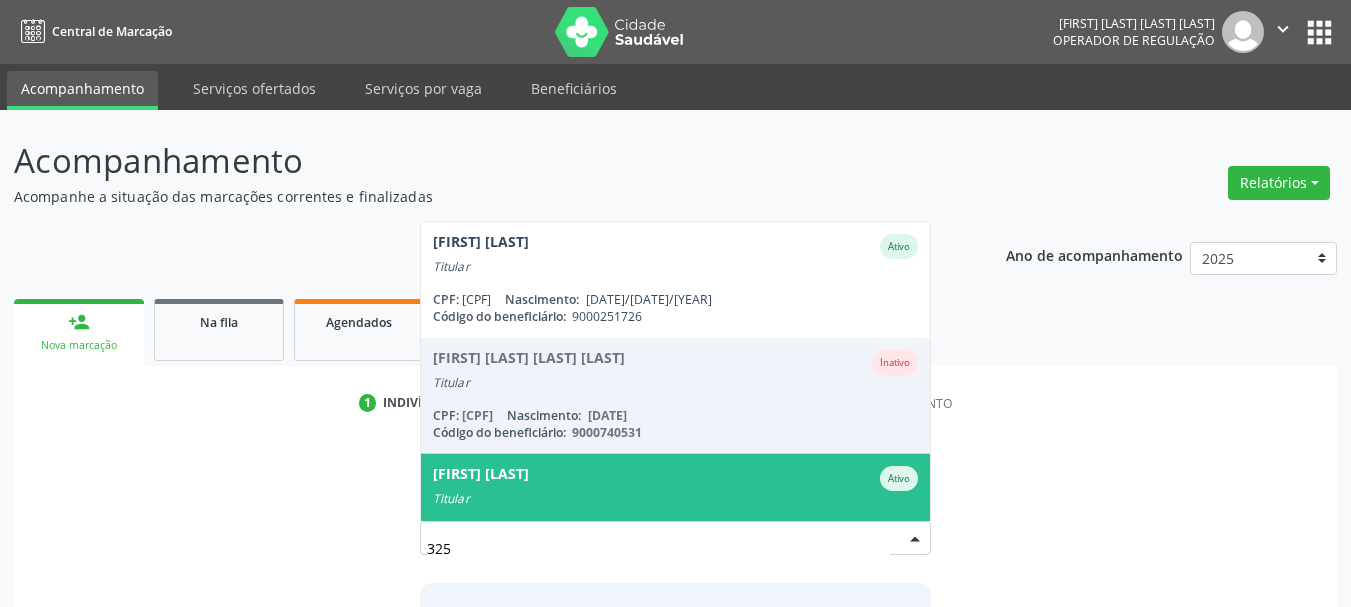 click on "CPF:
[CPF]
Nascimento:
[DATE]/[DATE]/[YEAR]
Código do beneficiário:
9000251796" at bounding box center [676, 511] 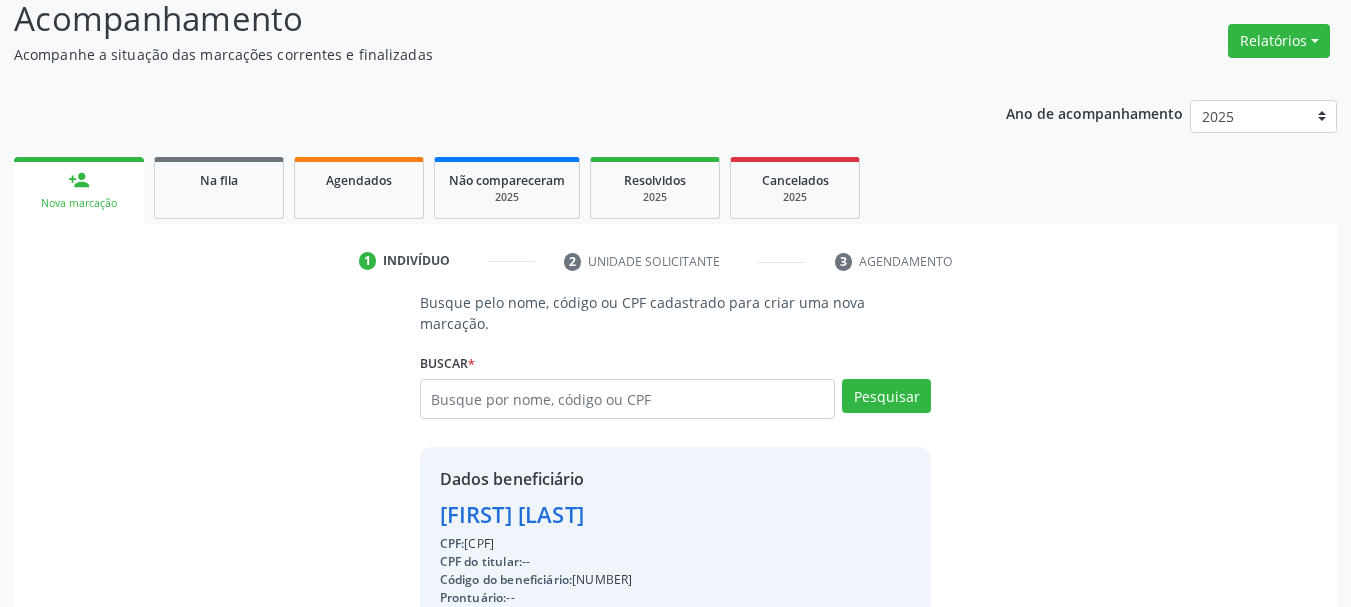 scroll, scrollTop: 449, scrollLeft: 0, axis: vertical 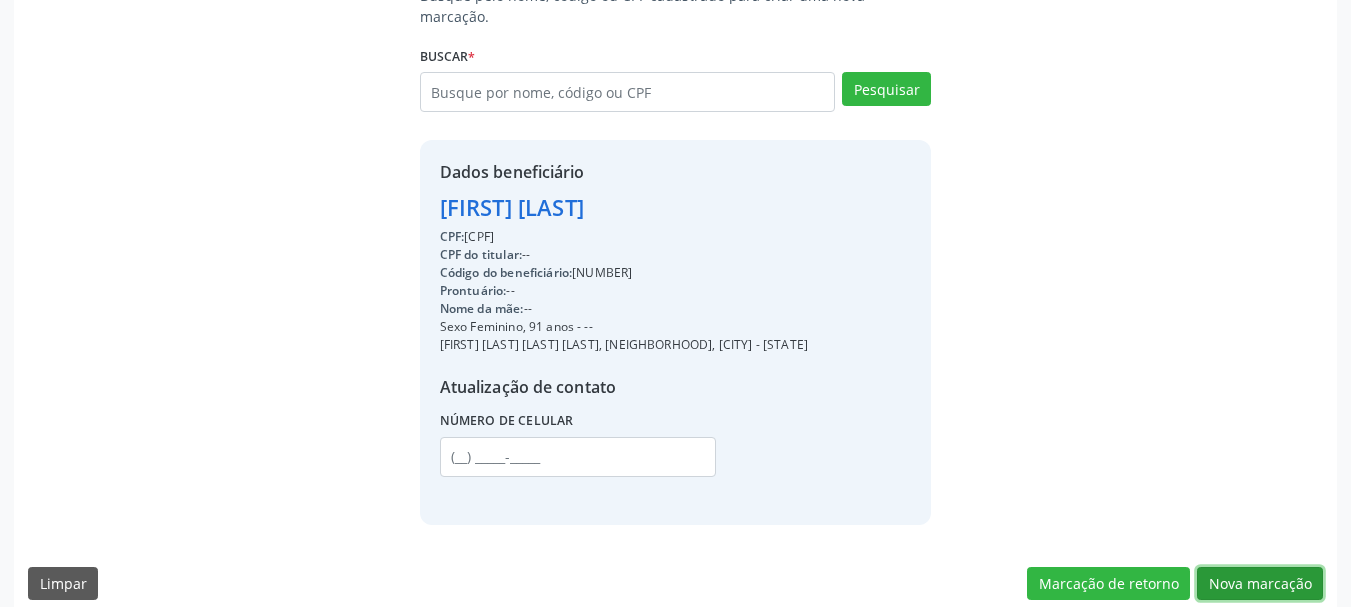 click on "Nova marcação" at bounding box center (1260, 584) 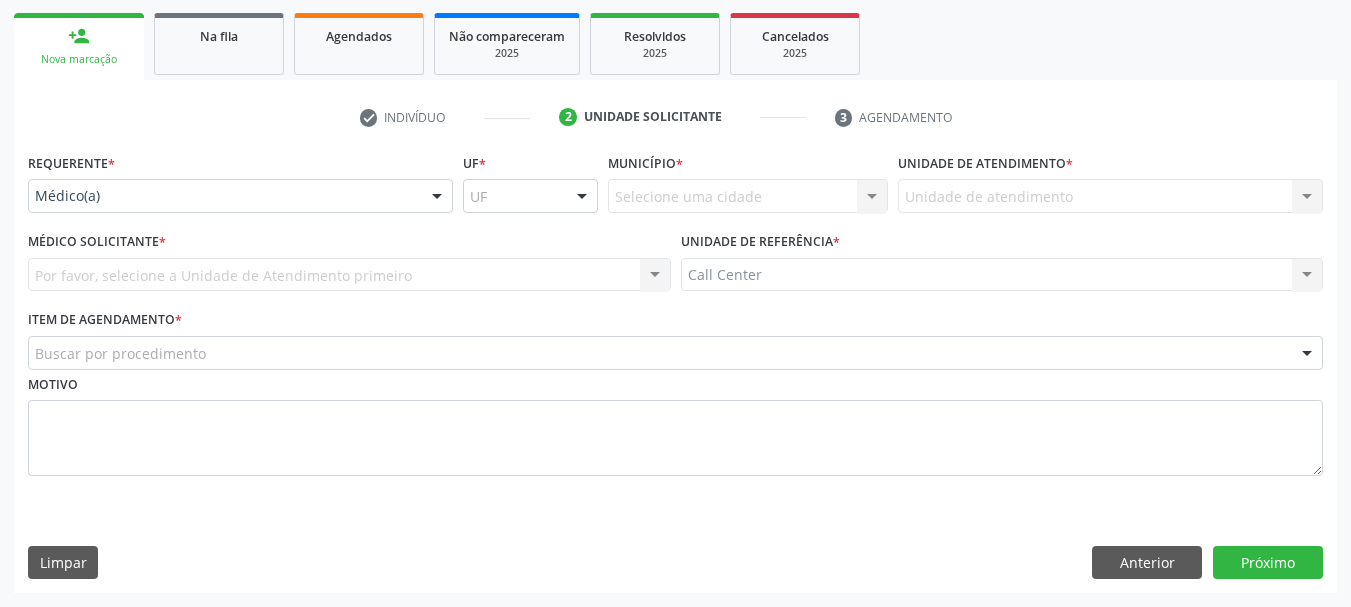 scroll, scrollTop: 286, scrollLeft: 0, axis: vertical 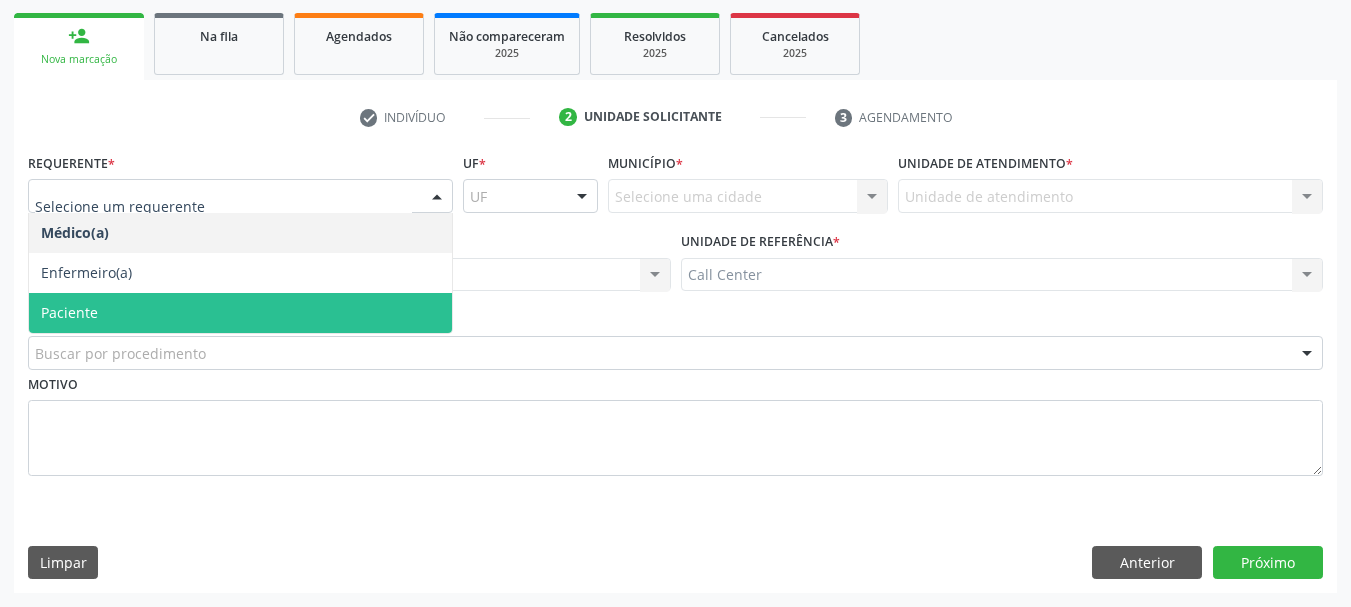 click on "Paciente" at bounding box center [240, 313] 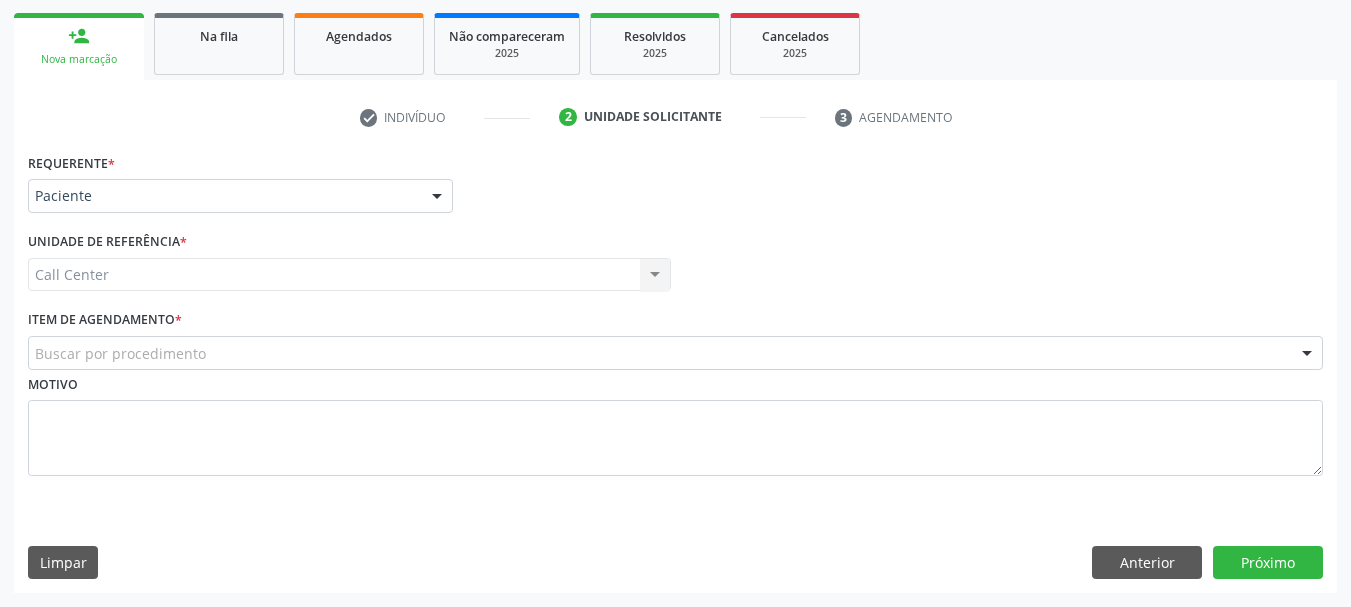 click on "Buscar por procedimento" at bounding box center (675, 353) 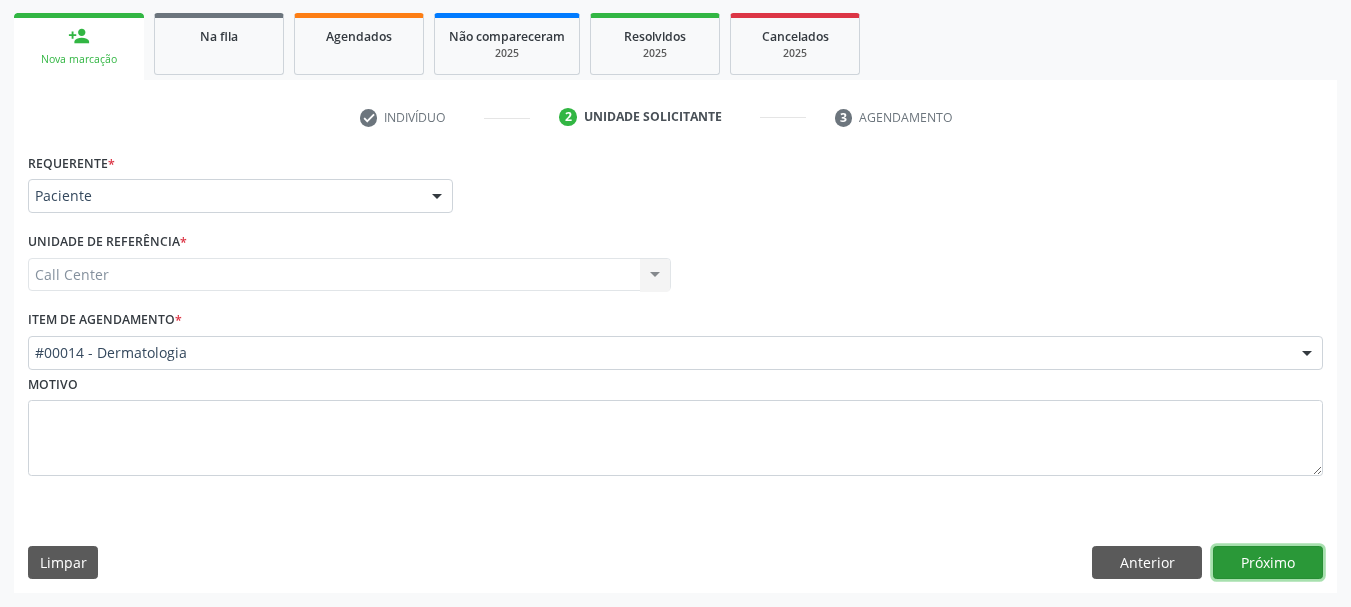 click on "Próximo" at bounding box center (1268, 563) 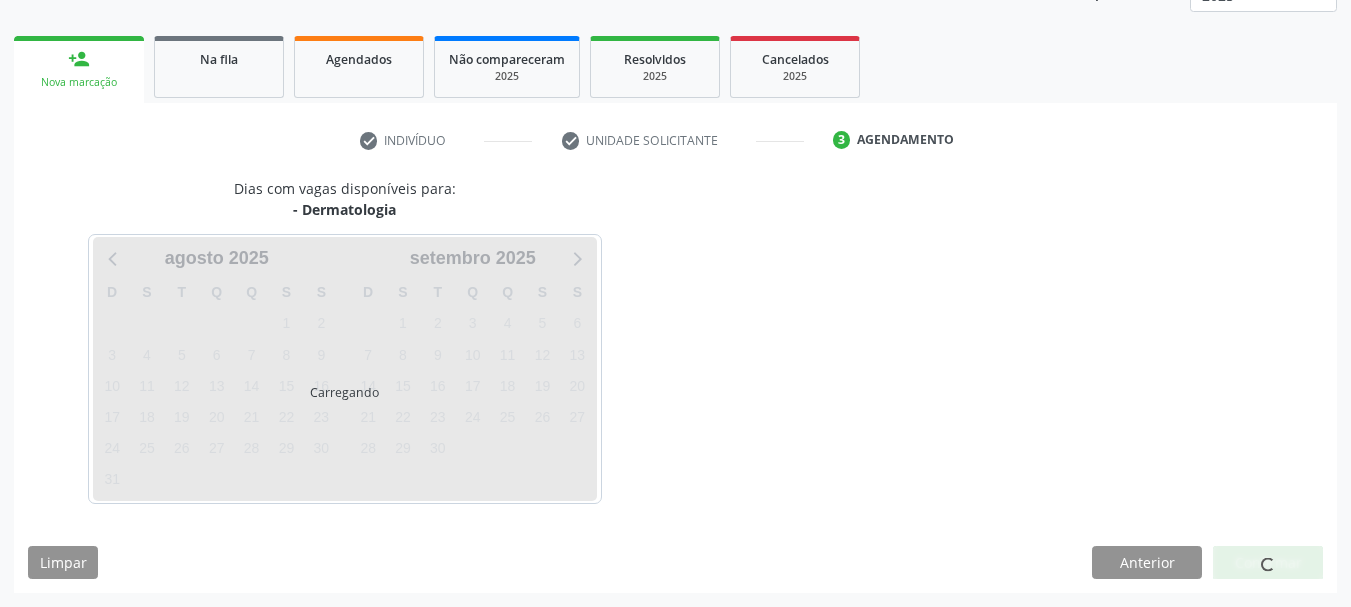 scroll, scrollTop: 263, scrollLeft: 0, axis: vertical 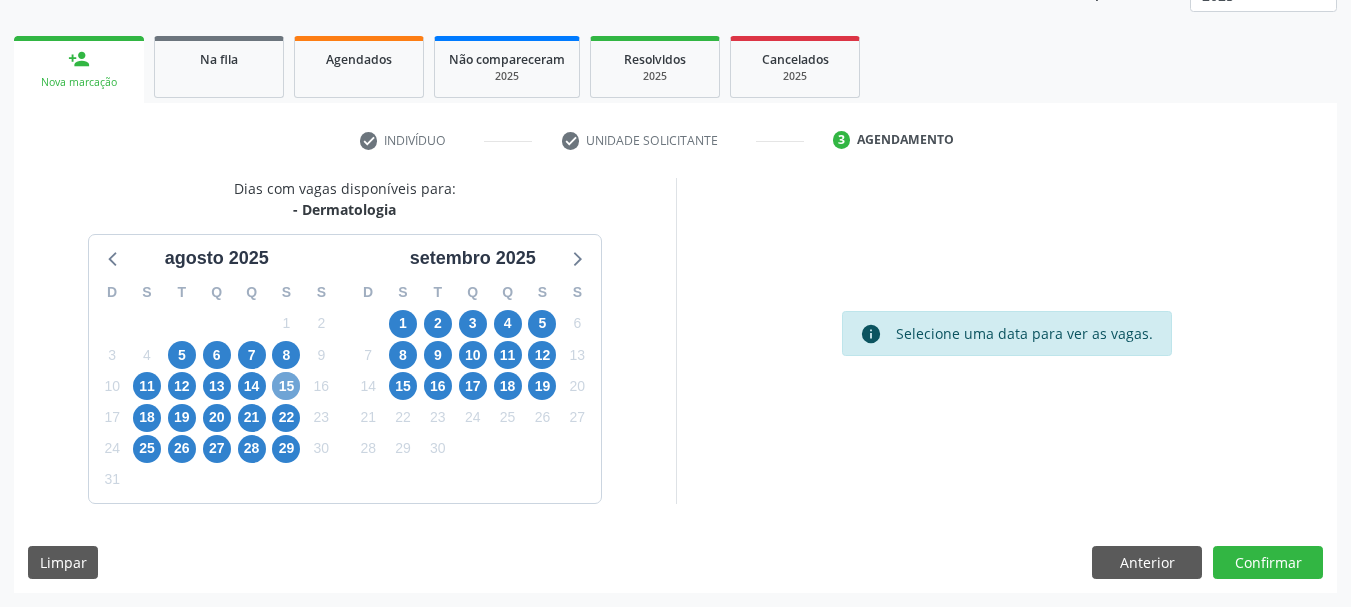 click on "15" at bounding box center (286, 386) 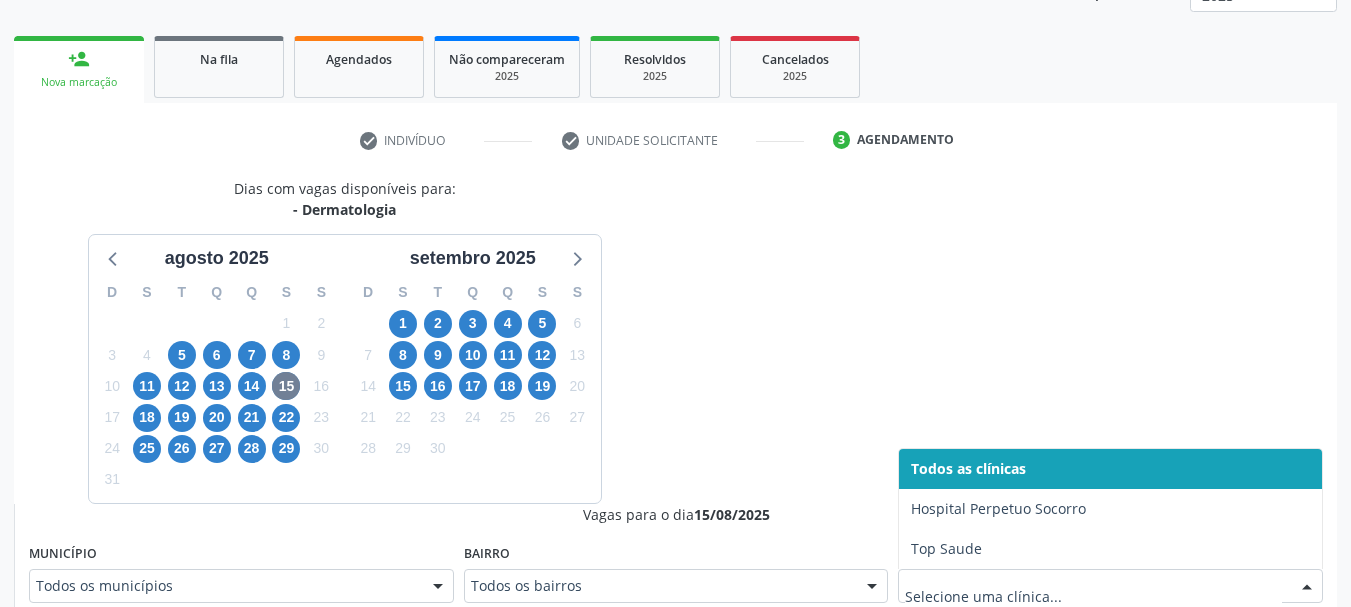 scroll, scrollTop: 272, scrollLeft: 0, axis: vertical 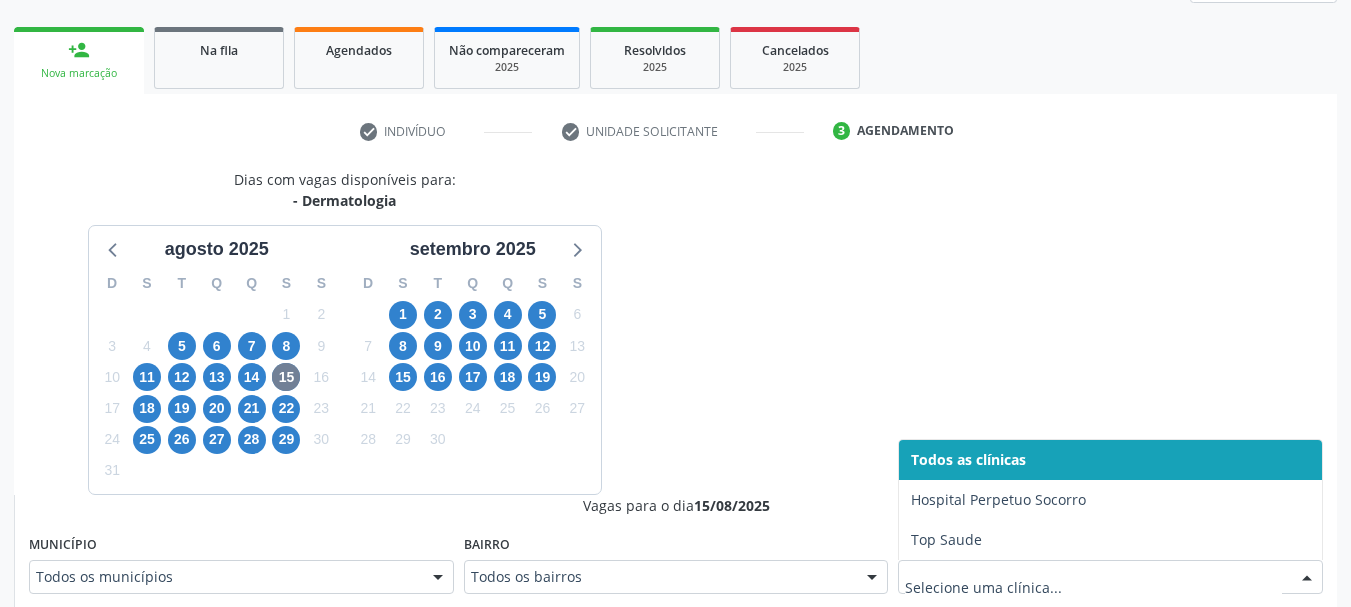 click at bounding box center (1110, 577) 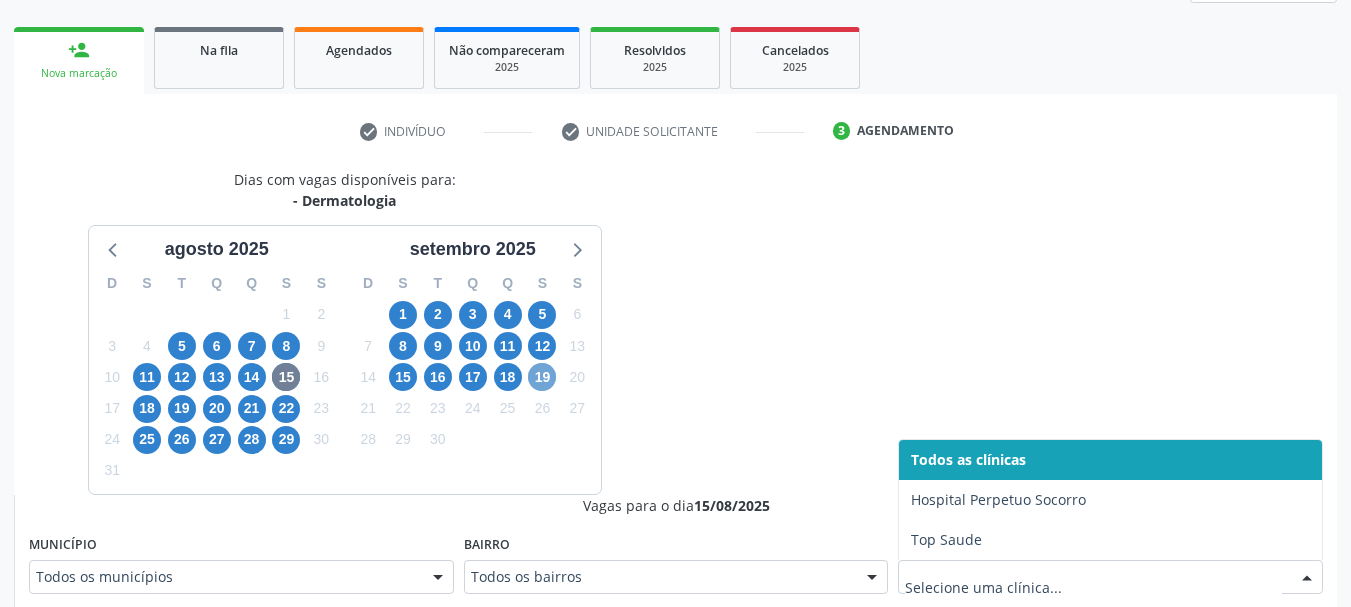 click on "19" at bounding box center (542, 377) 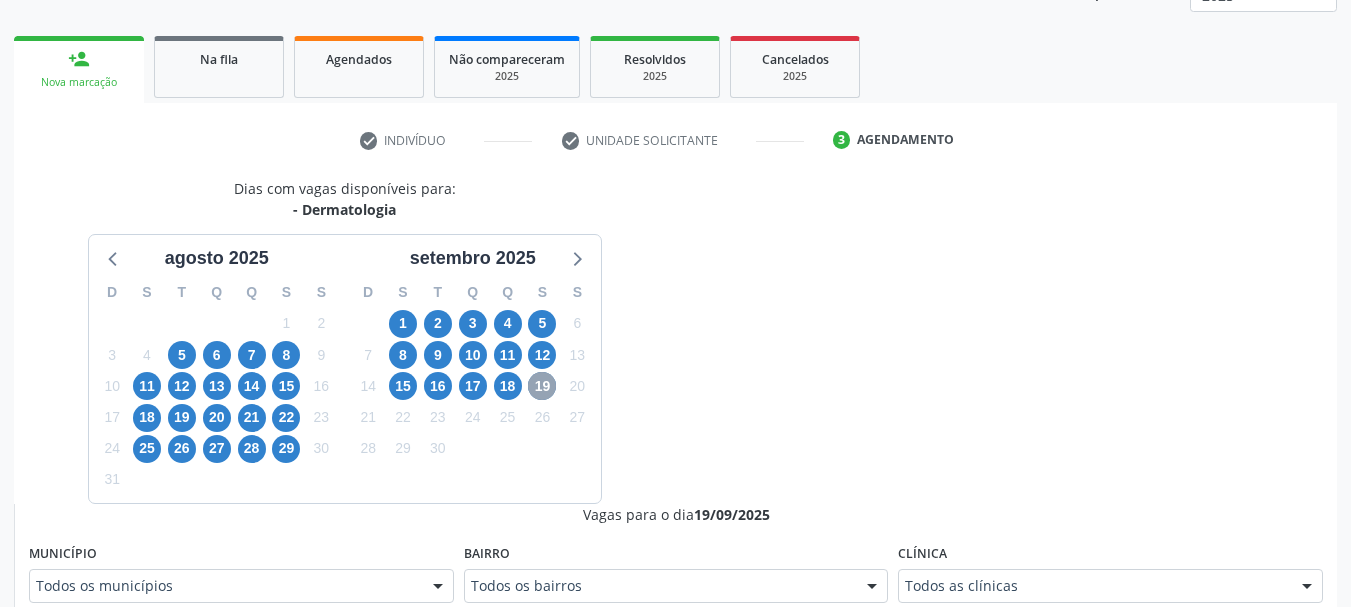 scroll, scrollTop: 272, scrollLeft: 0, axis: vertical 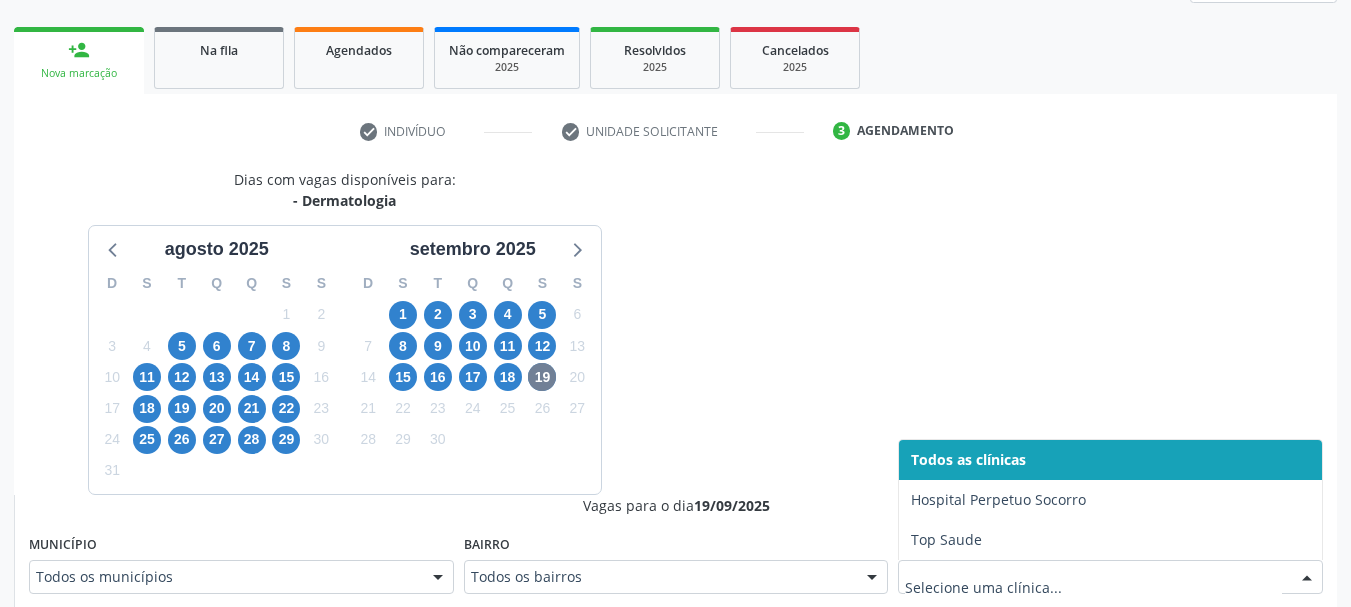 click at bounding box center [1110, 577] 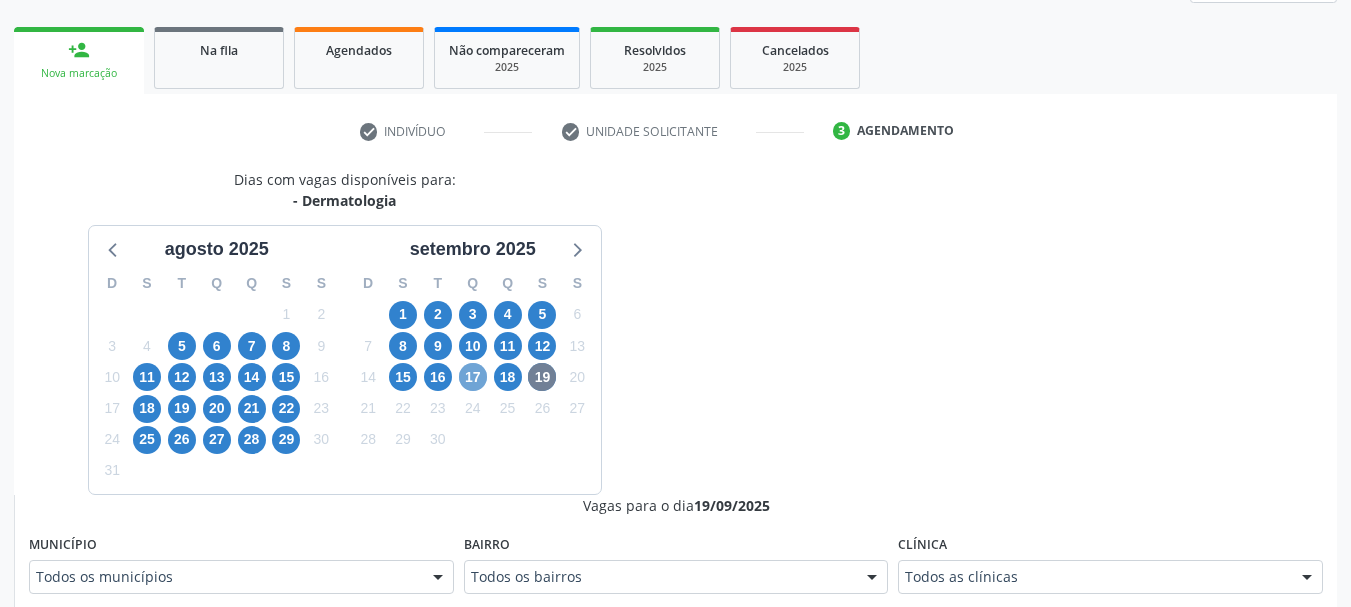 click on "17" at bounding box center [473, 377] 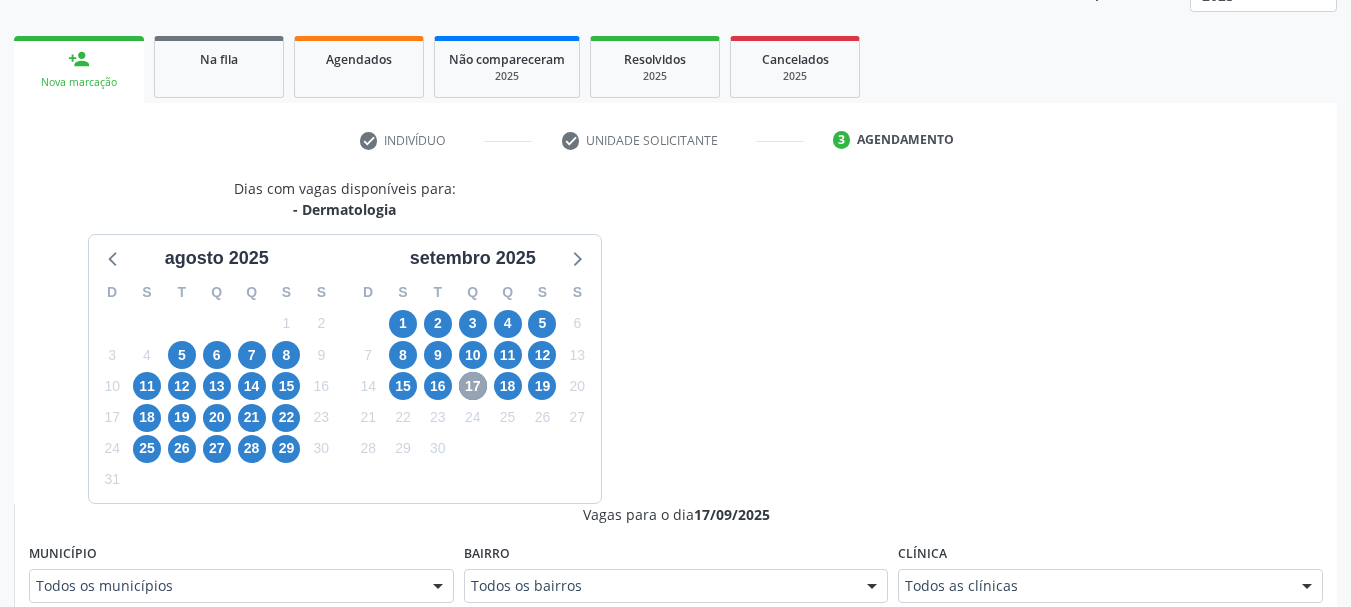 scroll, scrollTop: 272, scrollLeft: 0, axis: vertical 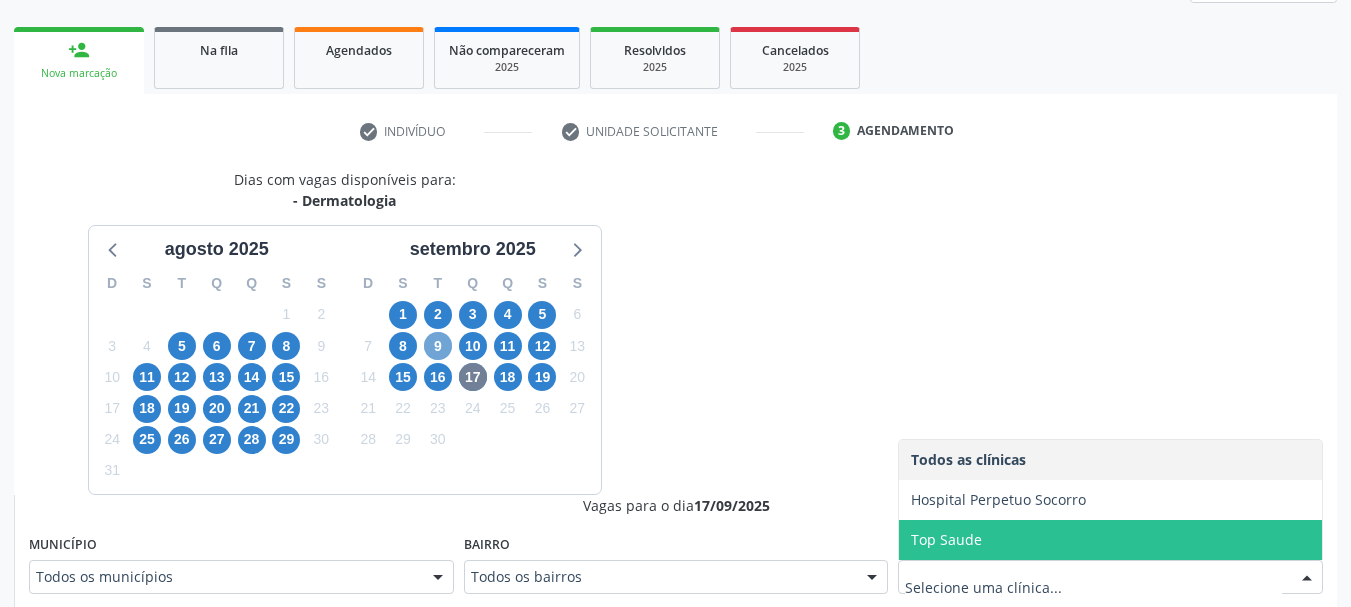 click on "9" at bounding box center (438, 346) 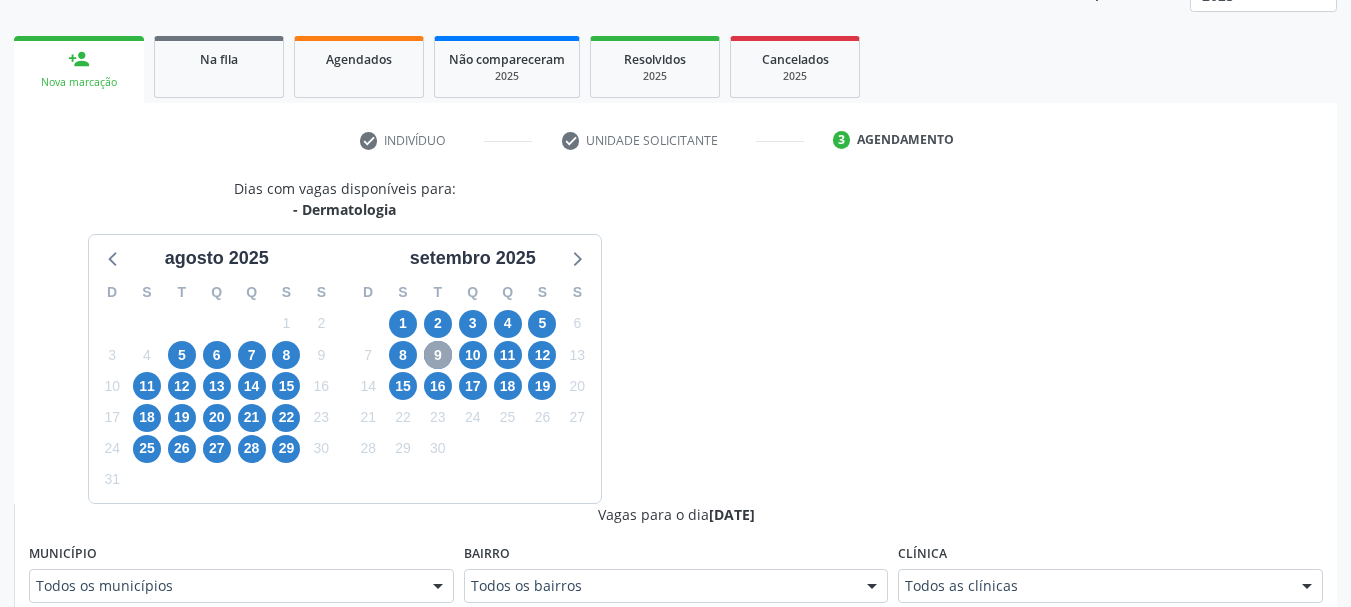scroll, scrollTop: 272, scrollLeft: 0, axis: vertical 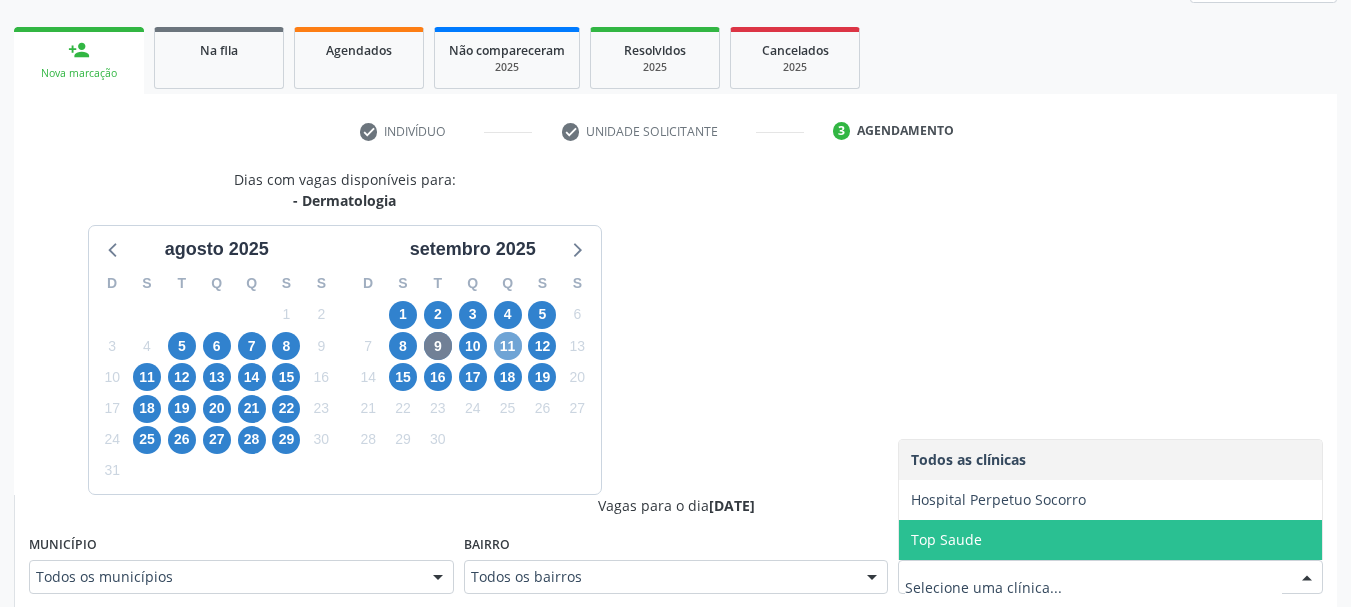 click on "11" at bounding box center [508, 346] 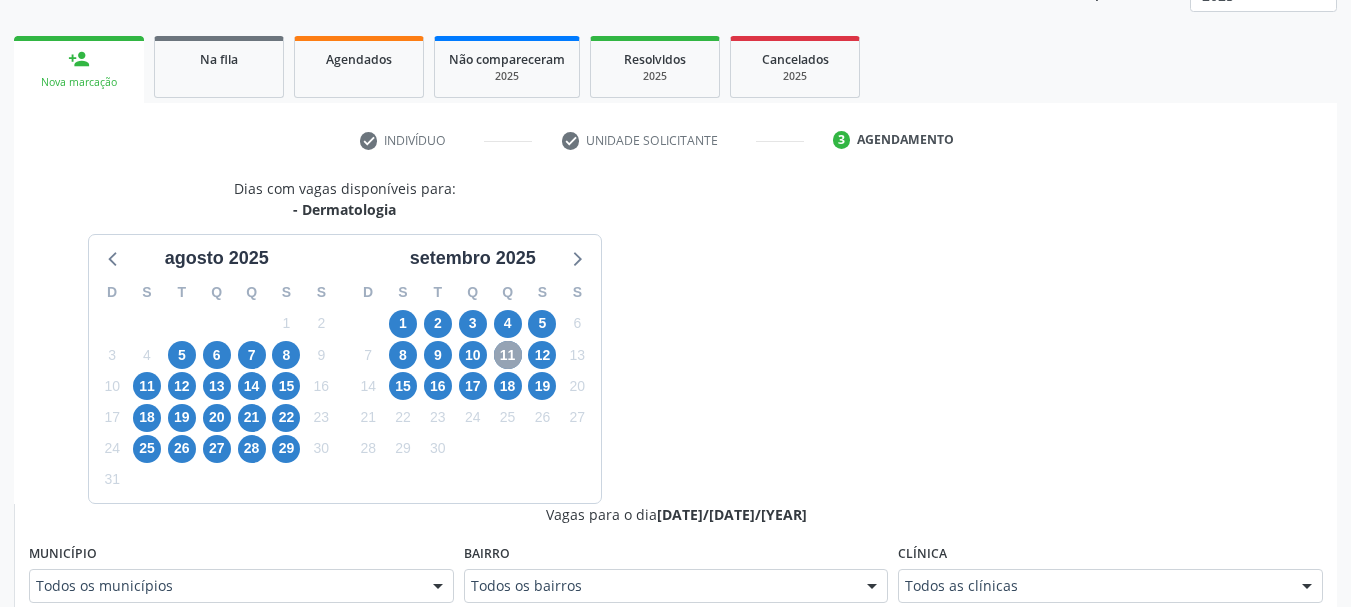 scroll, scrollTop: 272, scrollLeft: 0, axis: vertical 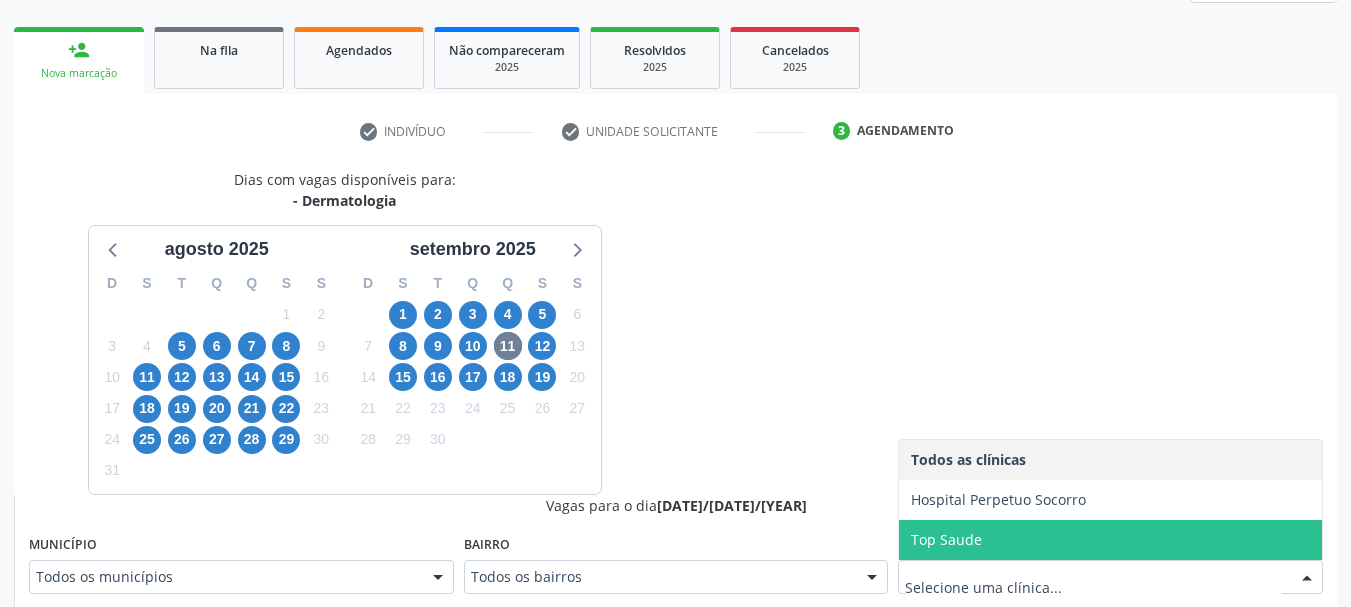 click on "Todos as clínicas   Hospital Perpetuo Socorro   Top Saude
Nenhum resultado encontrado para: "   "
Não há nenhuma opção para ser exibida." at bounding box center [1110, 577] 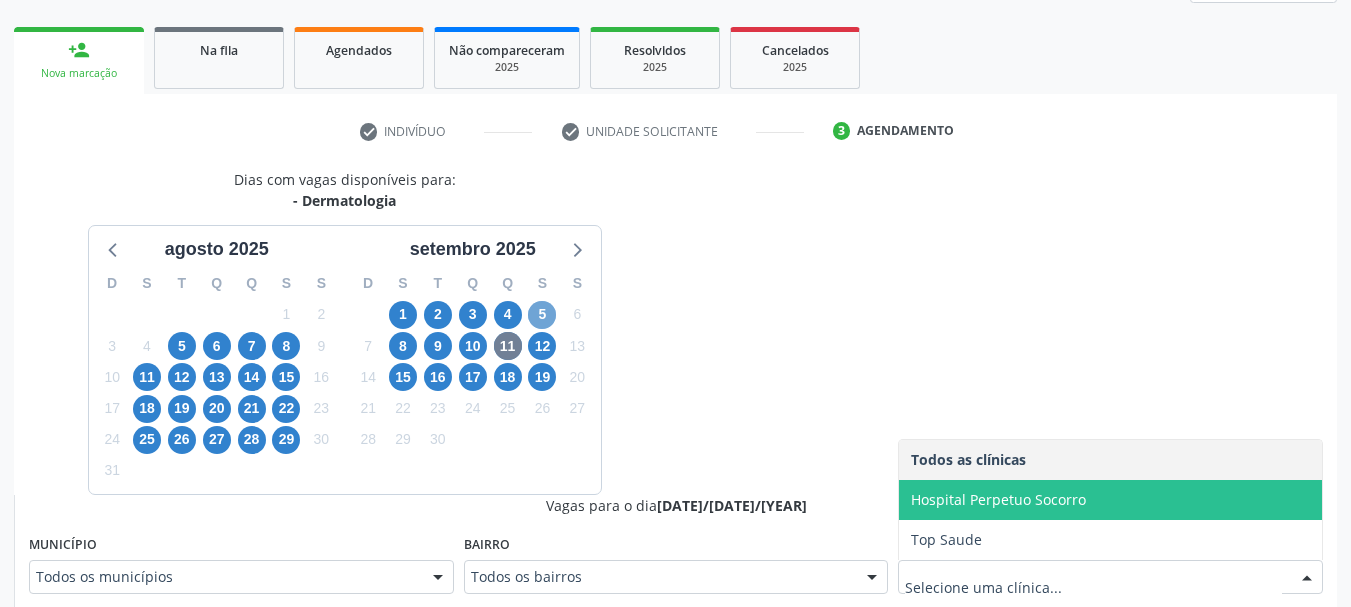 click on "5" at bounding box center (542, 315) 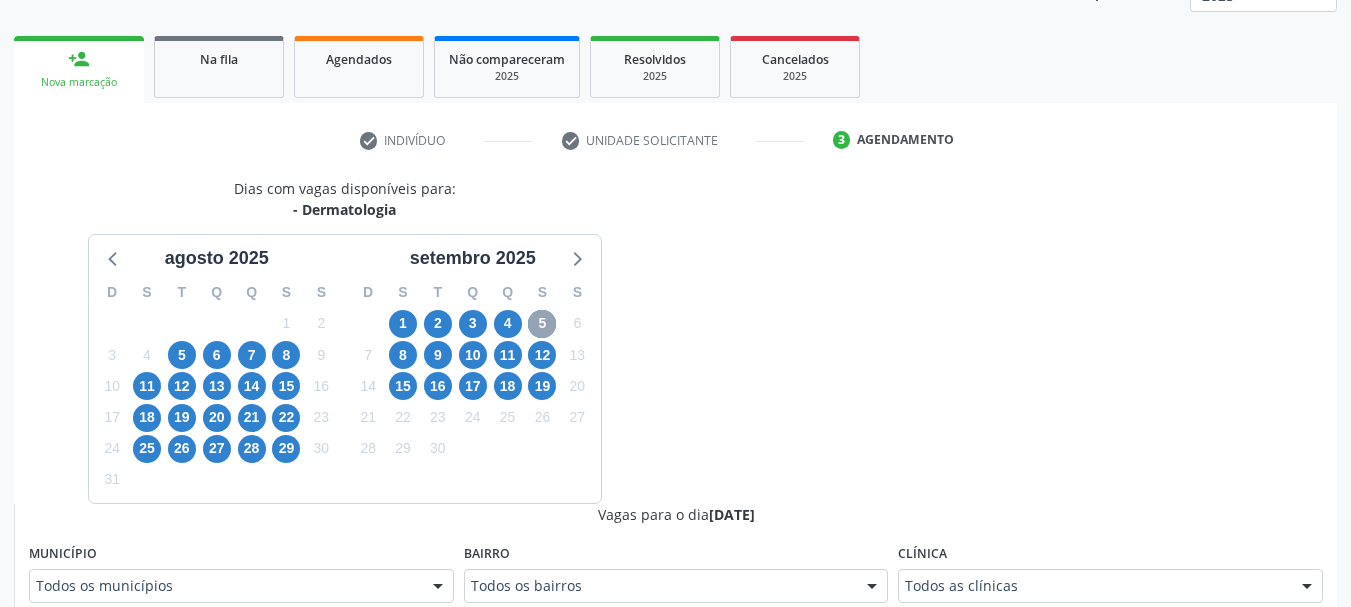 scroll, scrollTop: 272, scrollLeft: 0, axis: vertical 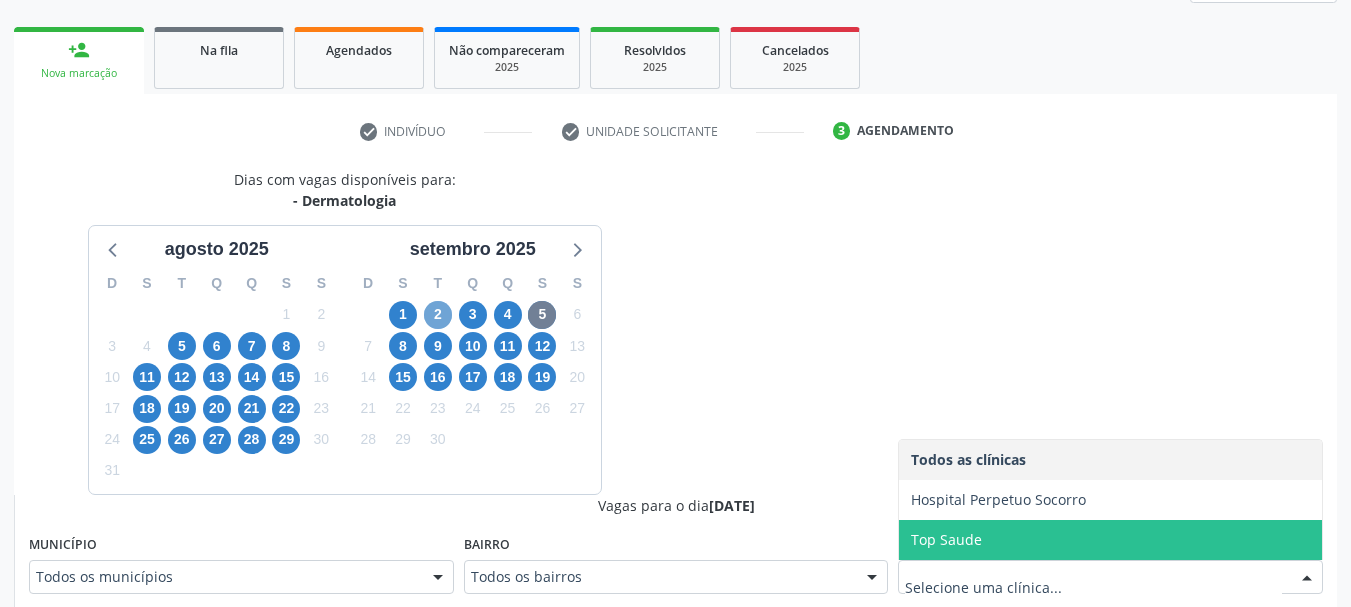 click on "2" at bounding box center (438, 315) 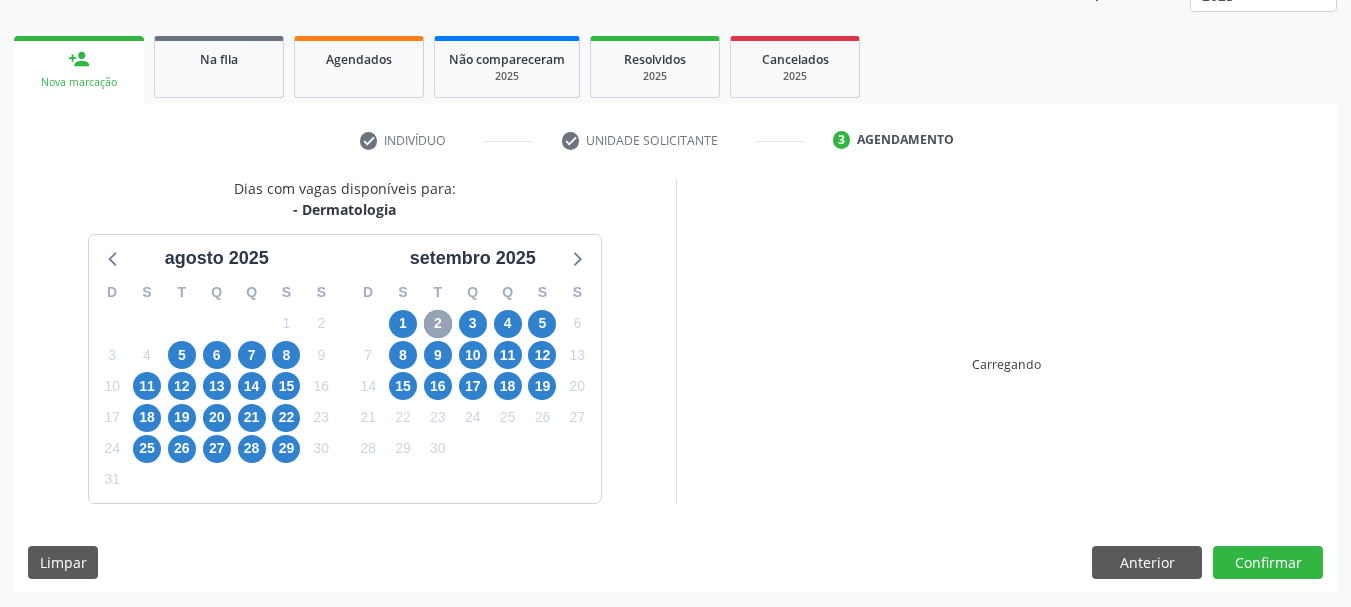 scroll, scrollTop: 272, scrollLeft: 0, axis: vertical 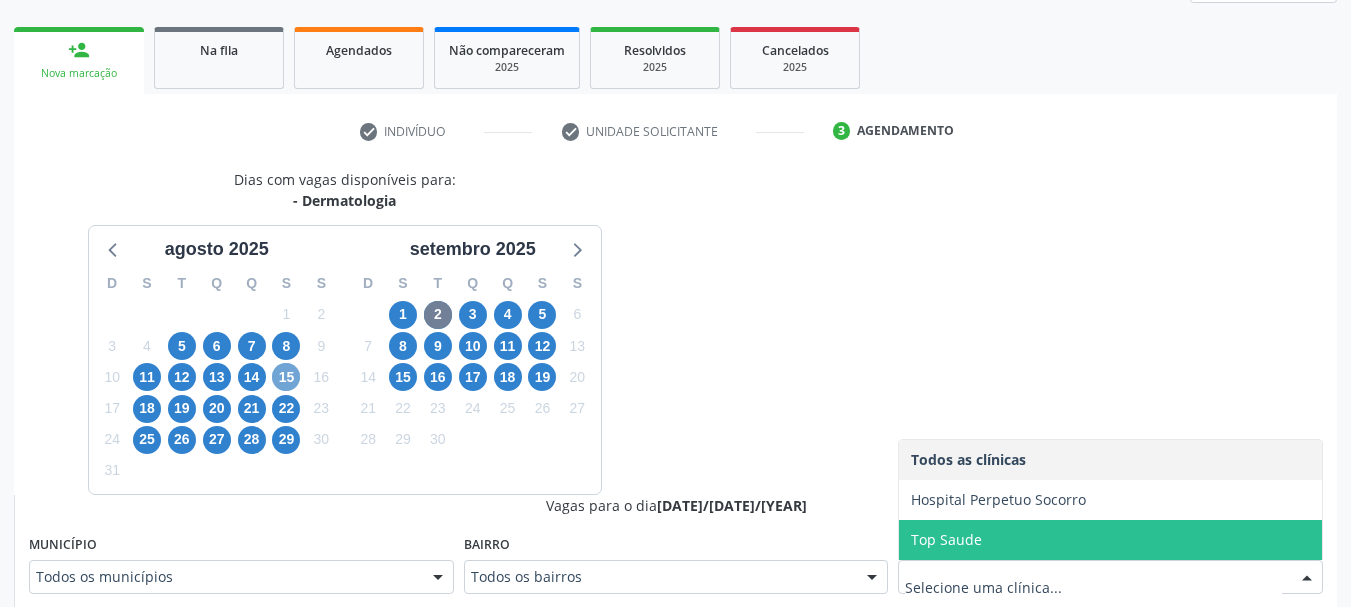click on "15" at bounding box center (286, 377) 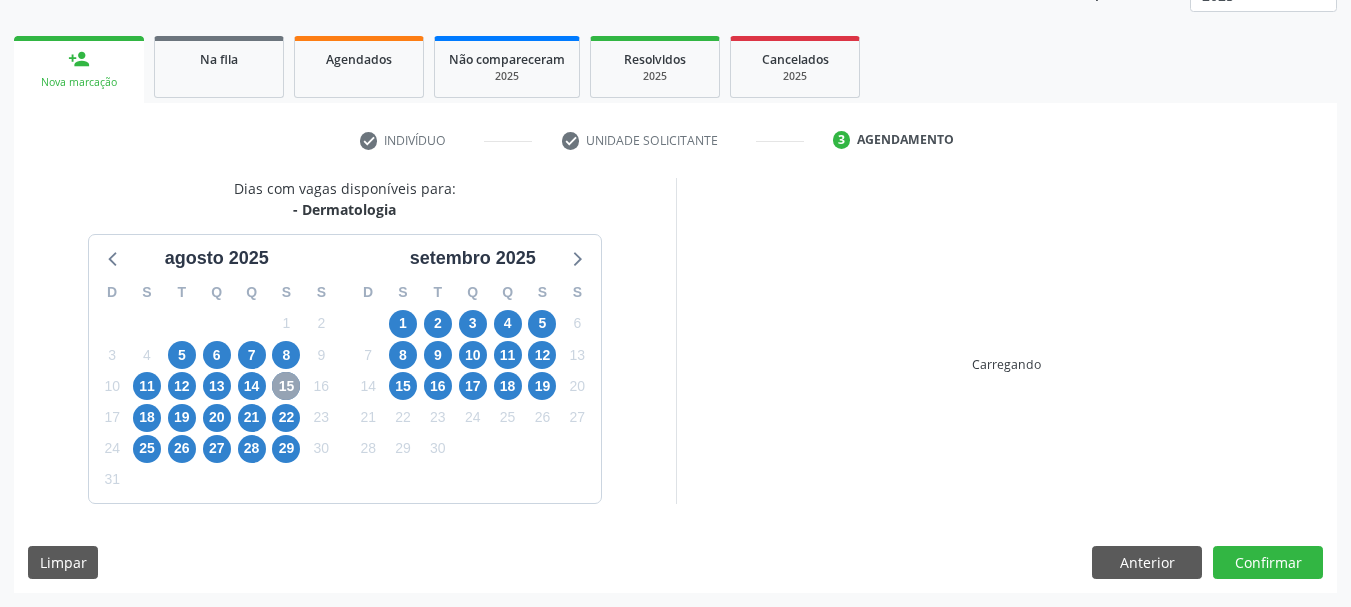 scroll, scrollTop: 272, scrollLeft: 0, axis: vertical 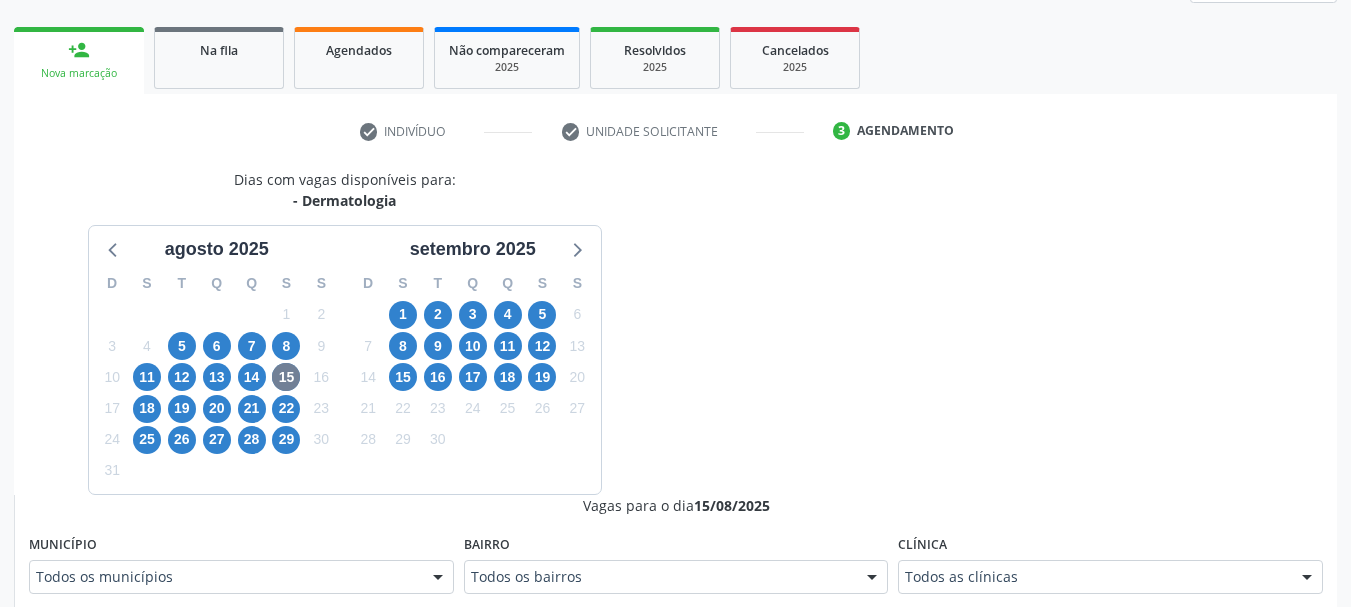 click on "Clínica
Todos as clínicas         Todos as clínicas   Hospital Perpetuo Socorro   Top Saude
Nenhum resultado encontrado para: "   "
Não há nenhuma opção para ser exibida." at bounding box center [1110, 562] 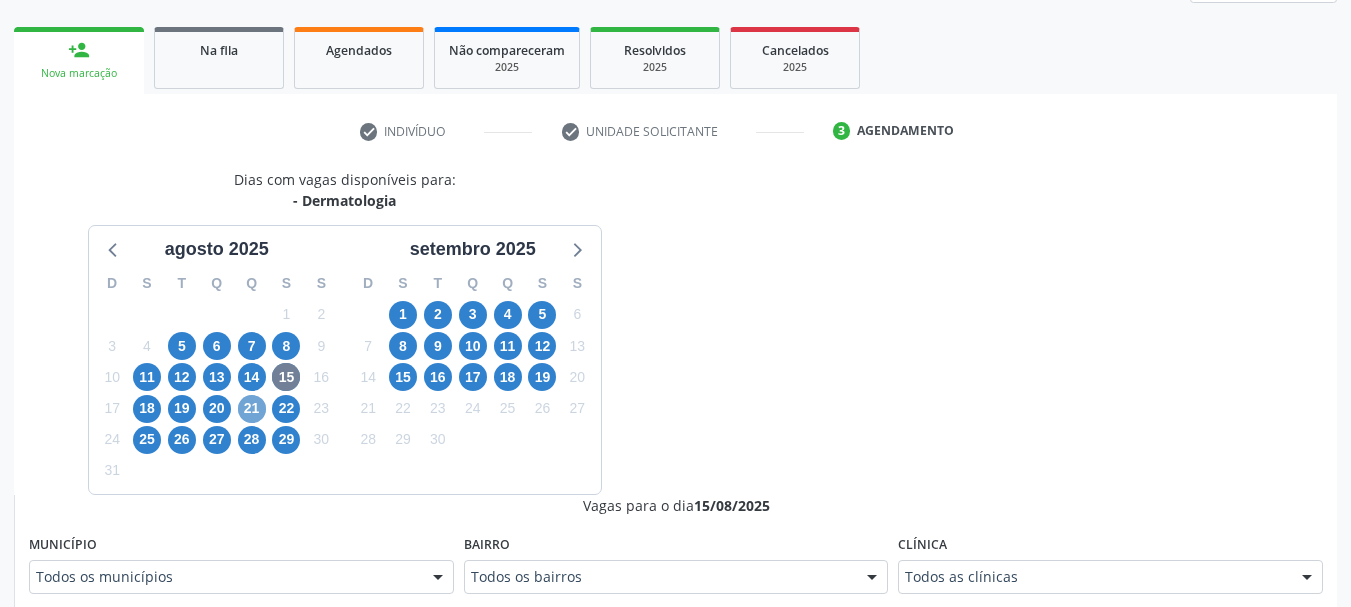 click on "21" at bounding box center (252, 409) 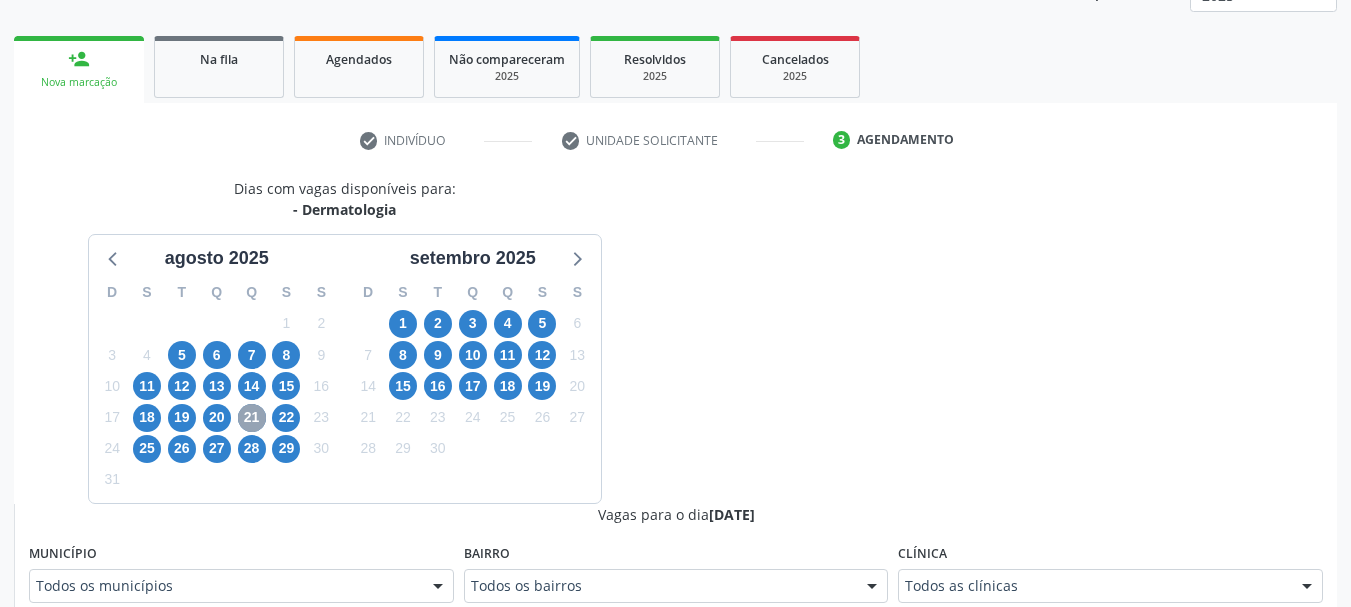 scroll, scrollTop: 272, scrollLeft: 0, axis: vertical 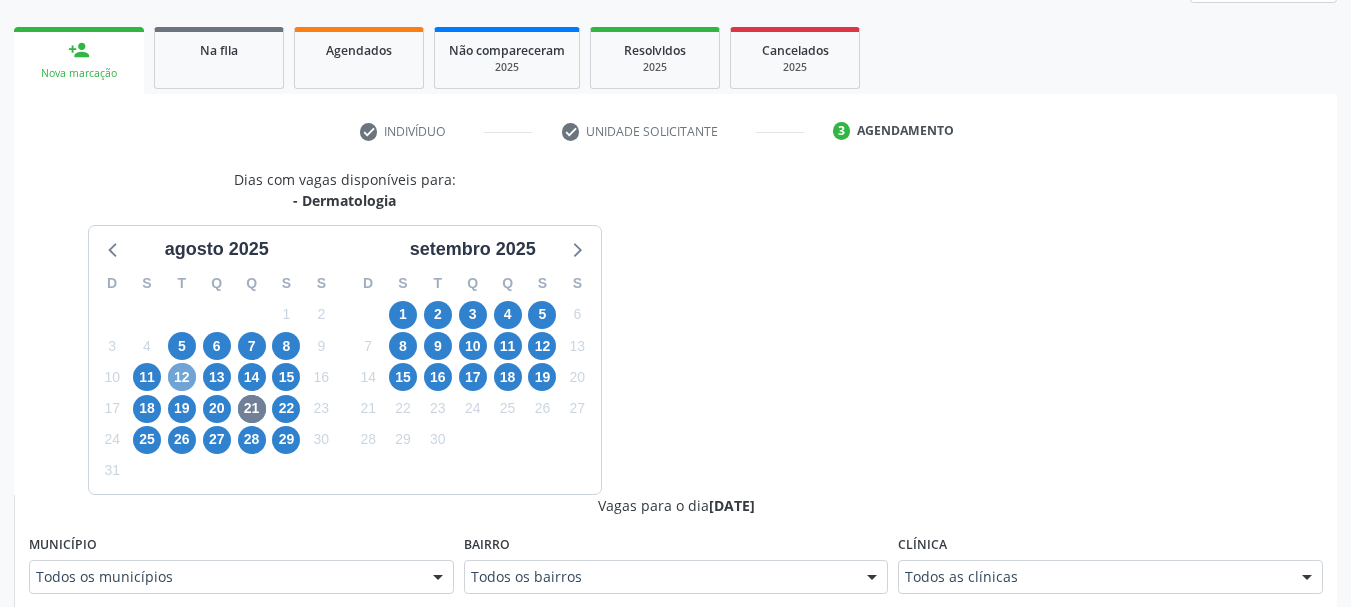 click on "12" at bounding box center [182, 377] 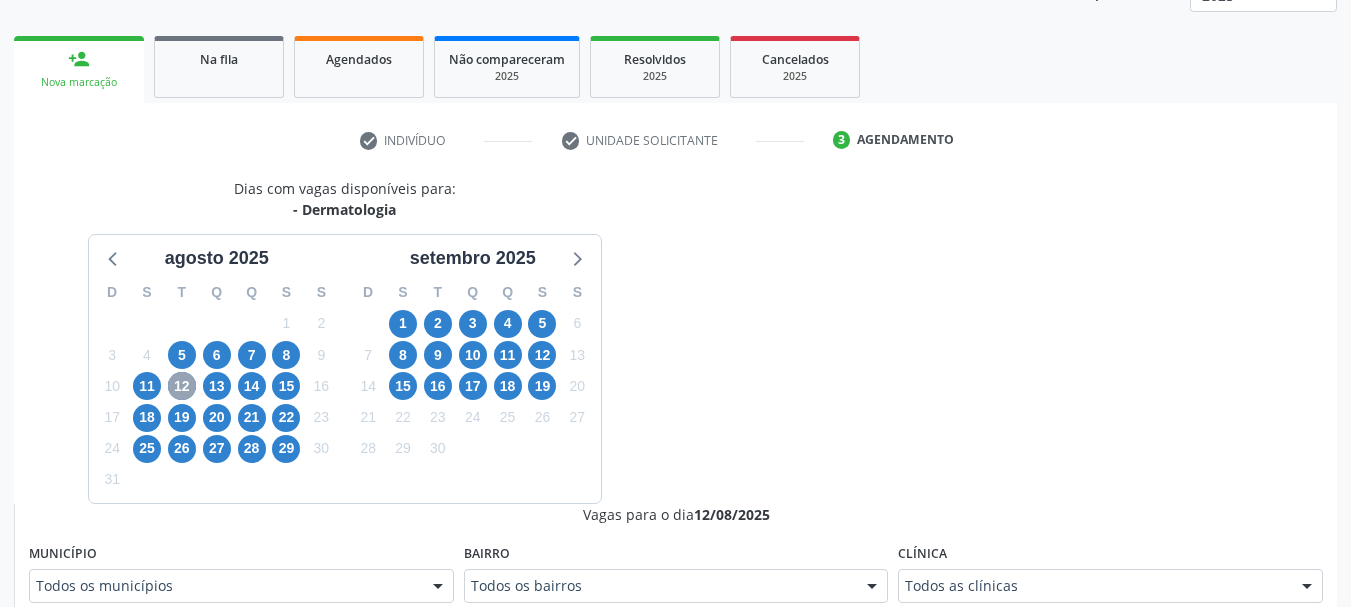 scroll, scrollTop: 272, scrollLeft: 0, axis: vertical 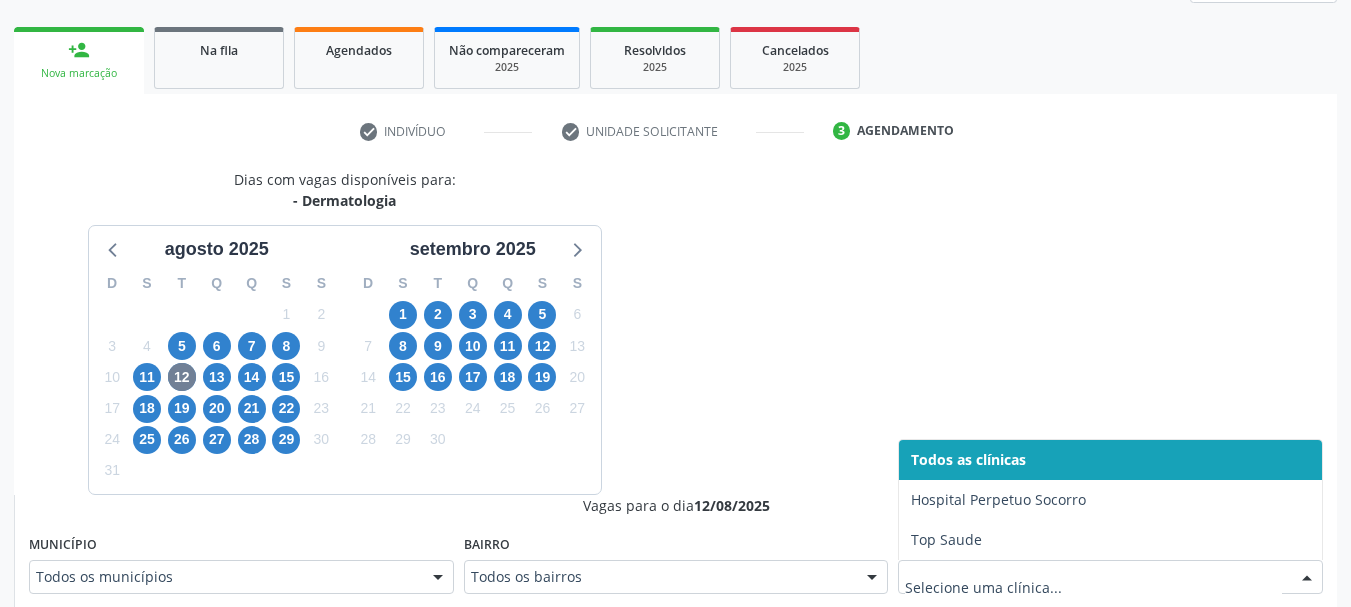 click at bounding box center (1110, 577) 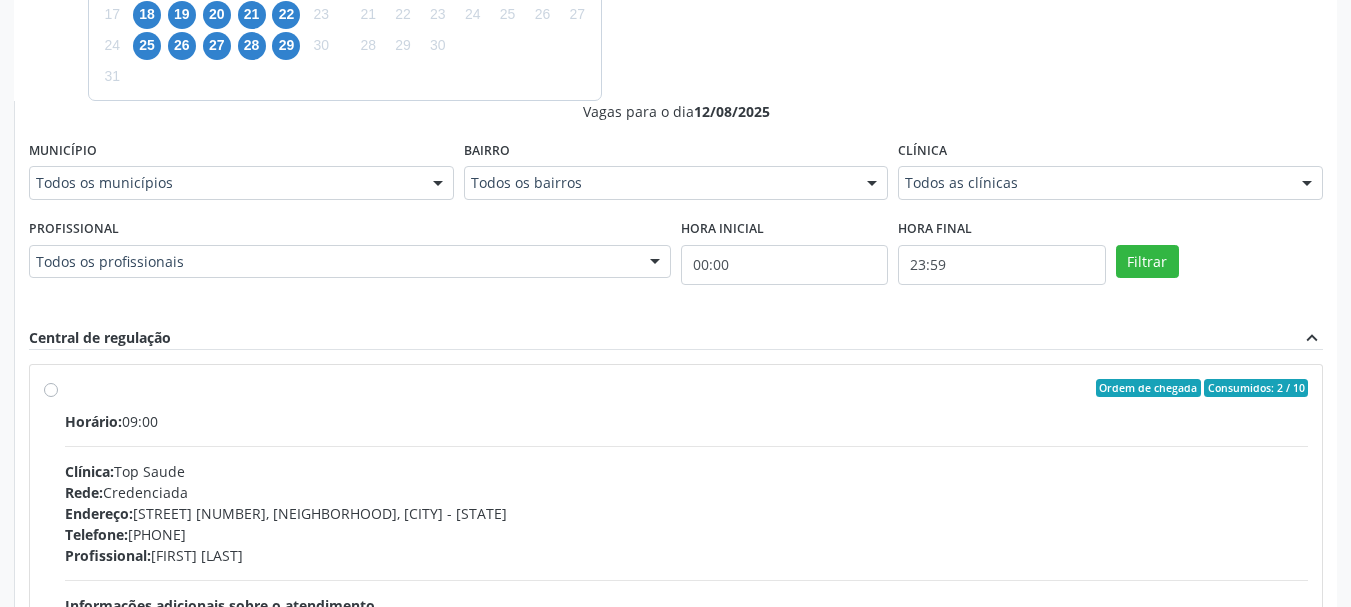 scroll, scrollTop: 913, scrollLeft: 0, axis: vertical 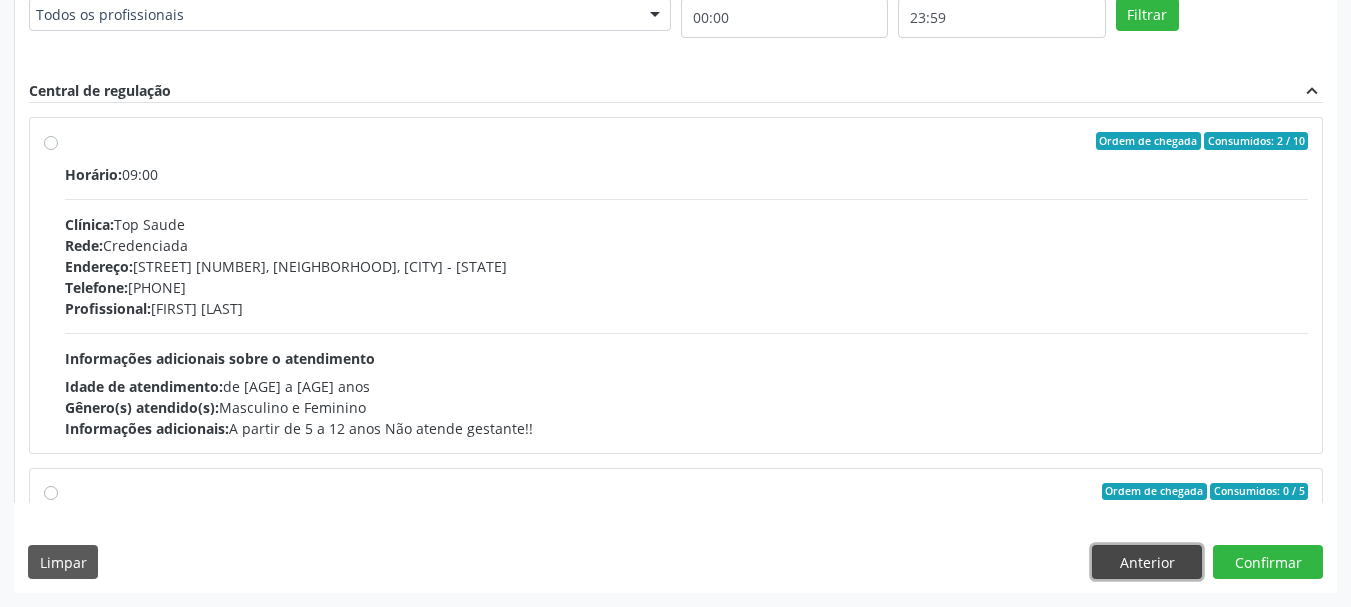 click on "Anterior" at bounding box center [1147, 562] 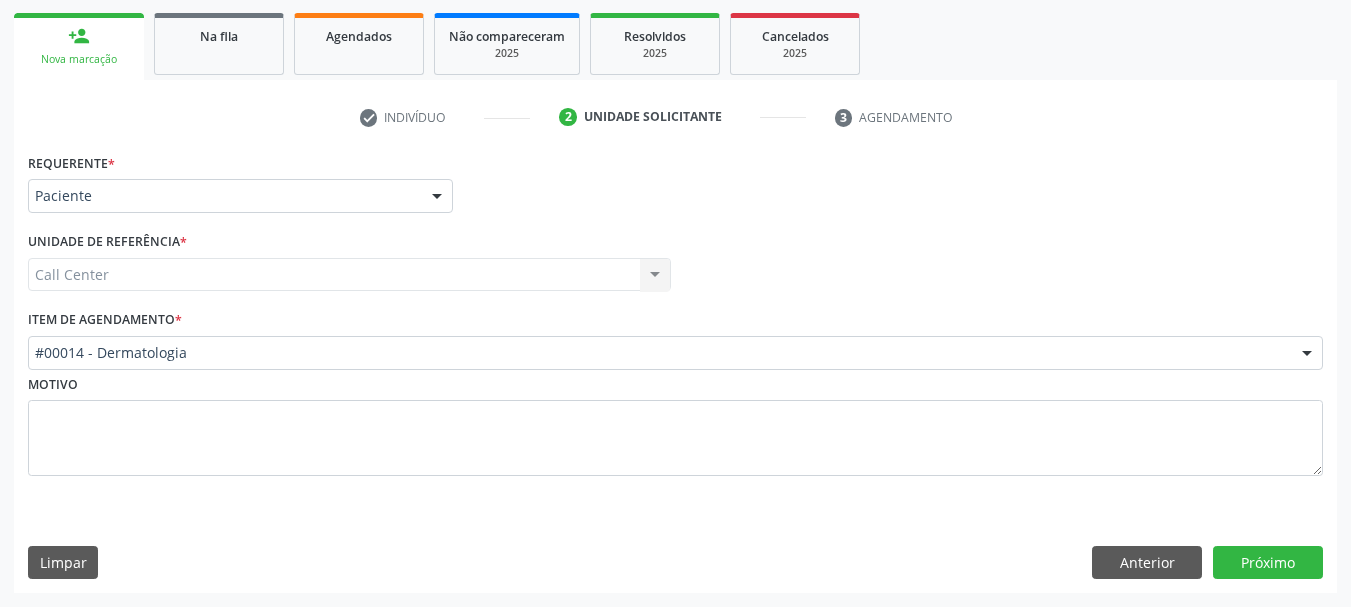 scroll, scrollTop: 286, scrollLeft: 0, axis: vertical 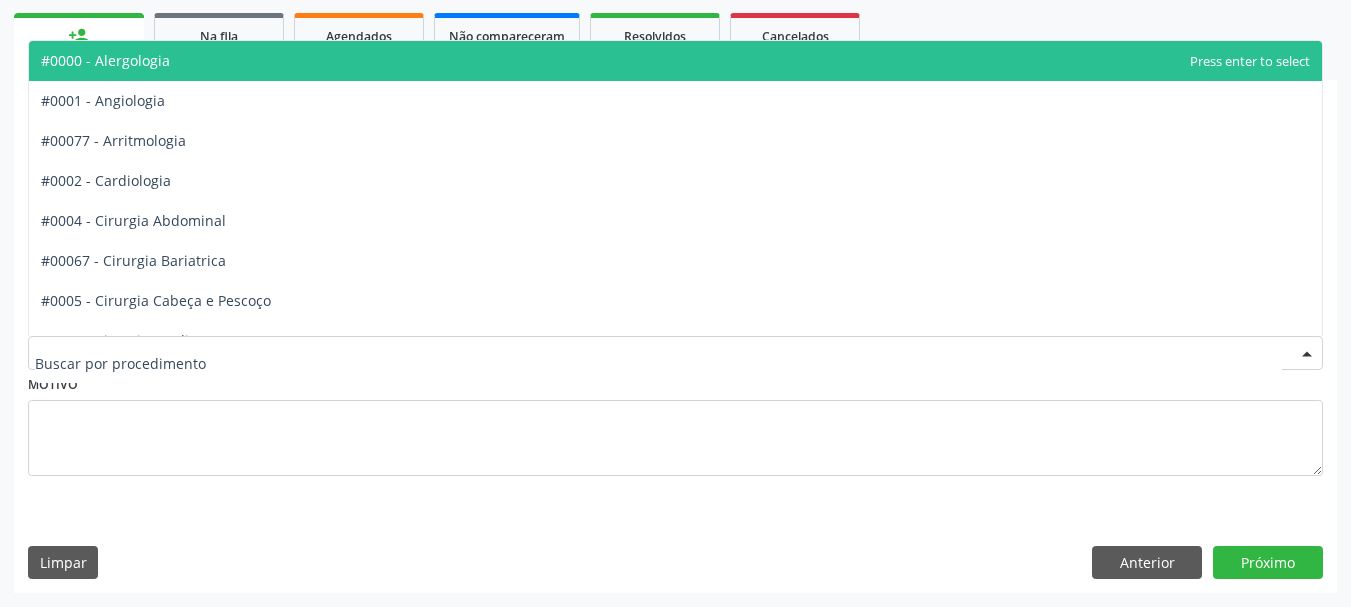 click at bounding box center (675, 353) 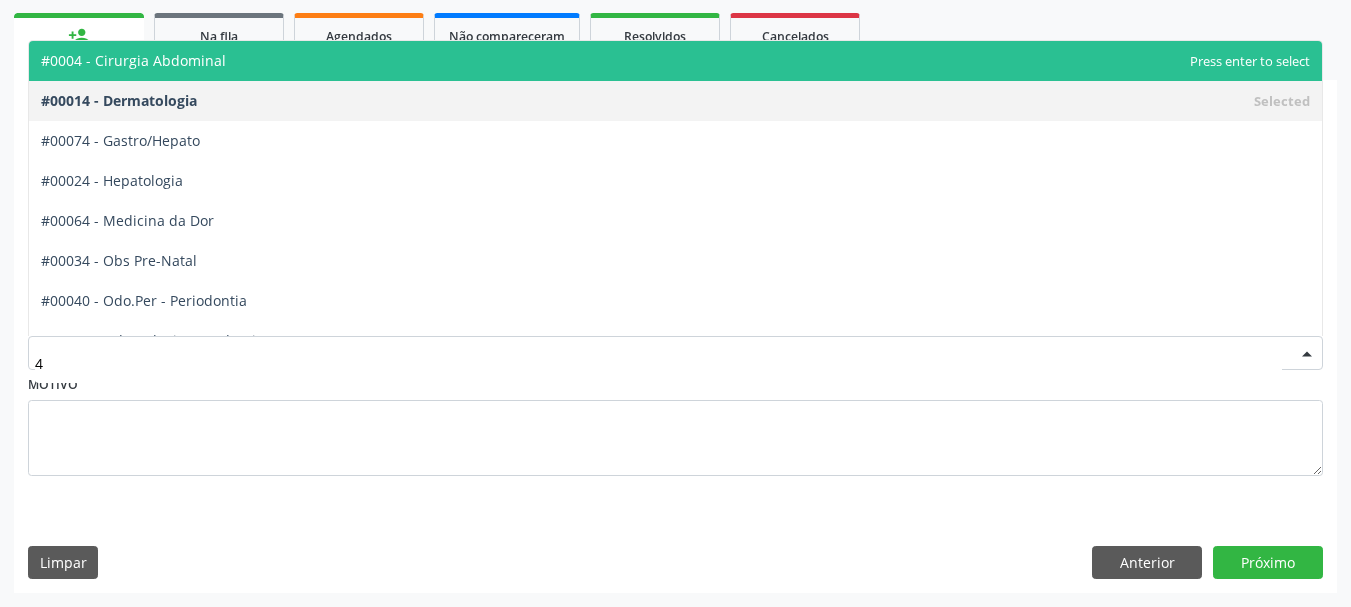 type on "47" 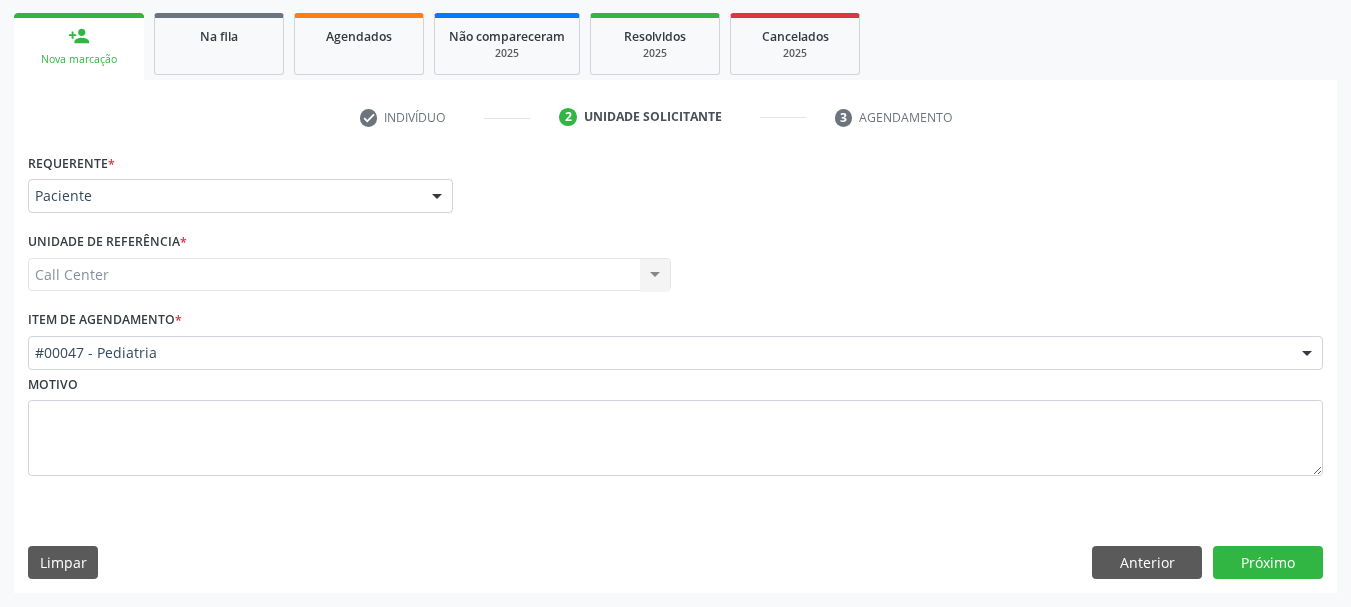 click on "Requerente
*
Paciente         Médico(a)   Enfermeiro(a)   Paciente
Nenhum resultado encontrado para: "   "
Não há nenhuma opção para ser exibida.
UF
UF
[STATE]
Nenhum resultado encontrado para: "   "
Não há nenhuma opção para ser exibida.
Município
Selecione uma cidade
Nenhum resultado encontrado para: "   "
Não há nenhuma opção para ser exibida.
Médico Solicitante
Por favor, selecione a Unidade de Atendimento primeiro
Nenhum resultado encontrado para: "   "
Não há nenhuma opção para ser exibida.
Unidade de referência
*
Call Center         Call Center
Nenhum resultado encontrado para: "   "
Não há nenhuma opção para ser exibida.
*" at bounding box center [675, 370] 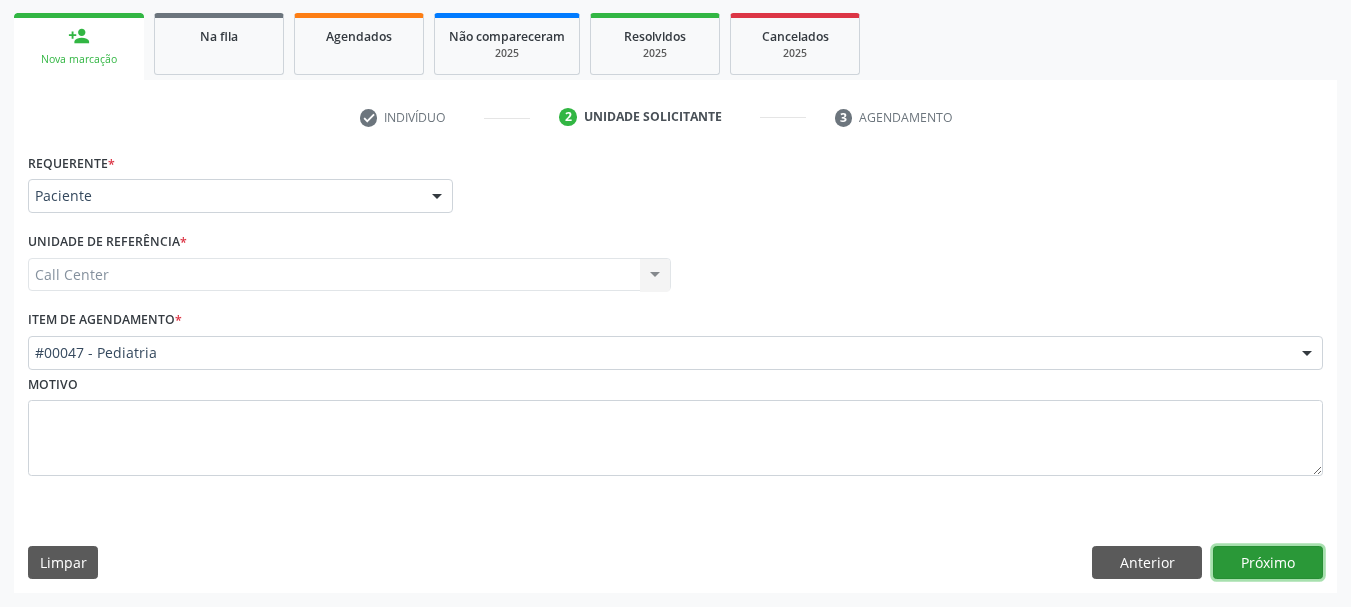 click on "Próximo" at bounding box center [1268, 563] 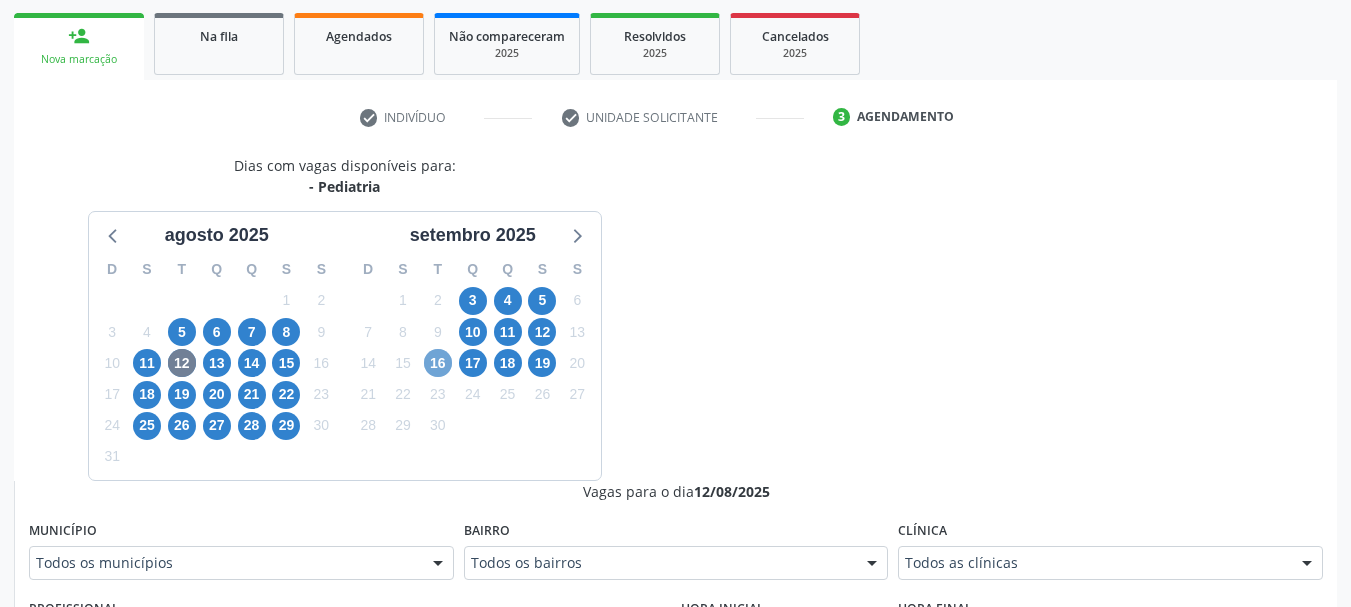 click on "16" at bounding box center (438, 363) 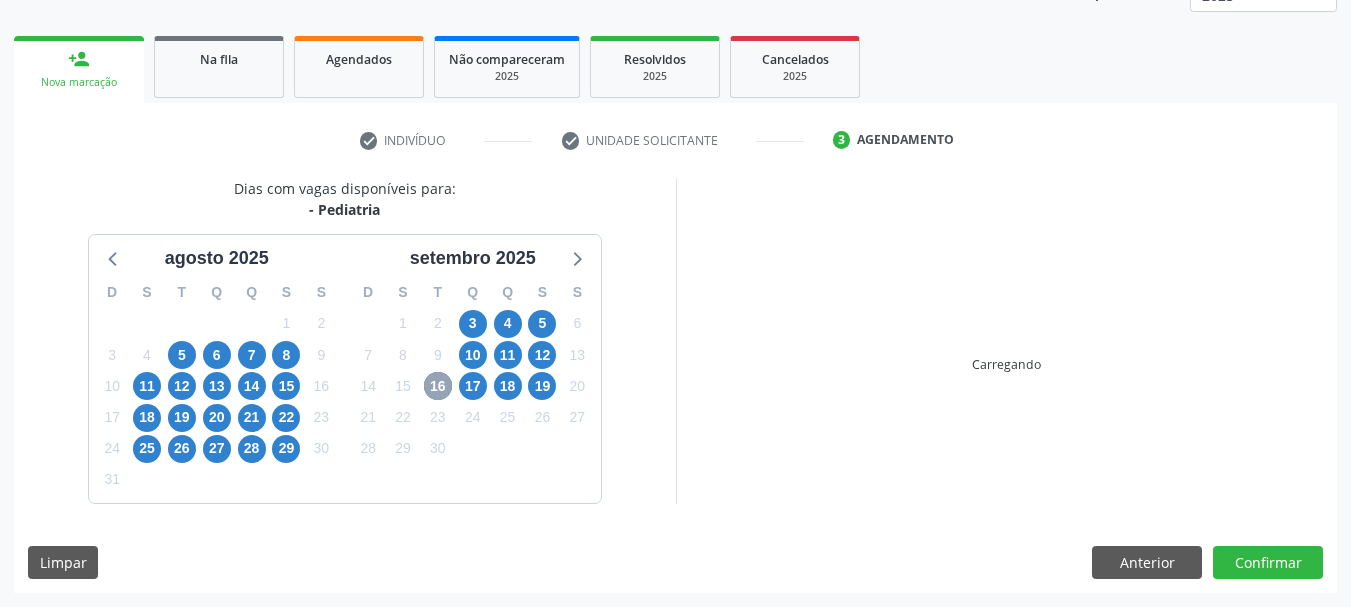 scroll, scrollTop: 286, scrollLeft: 0, axis: vertical 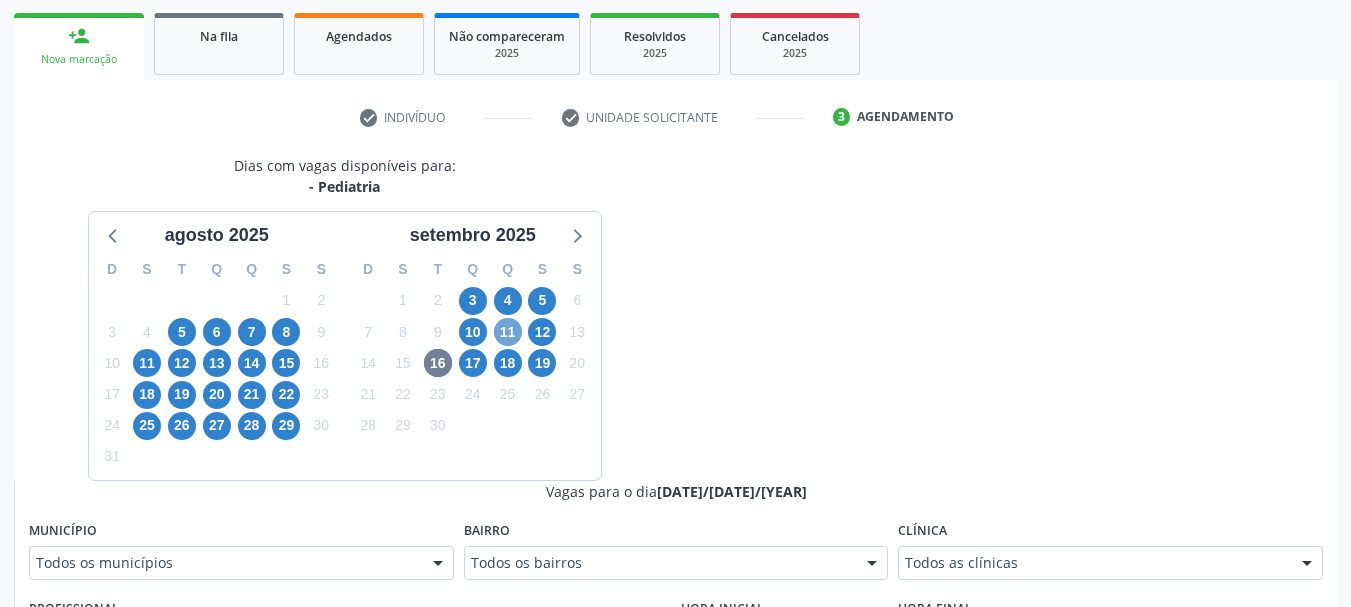 click on "11" at bounding box center (508, 332) 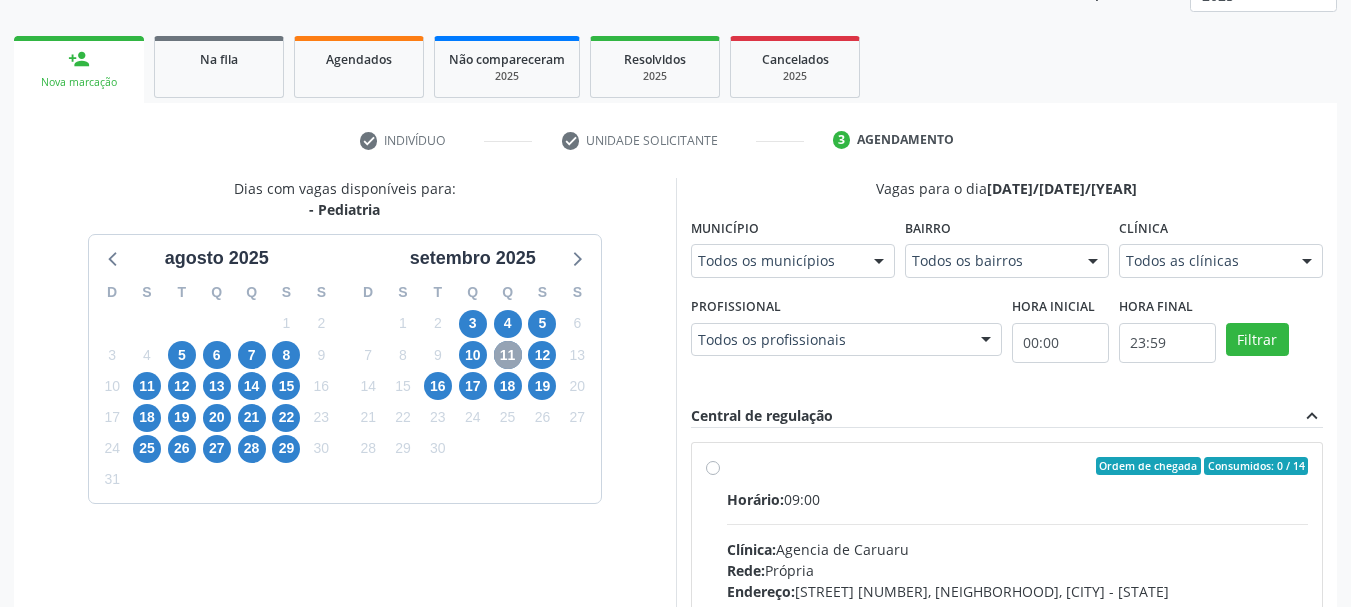 scroll, scrollTop: 286, scrollLeft: 0, axis: vertical 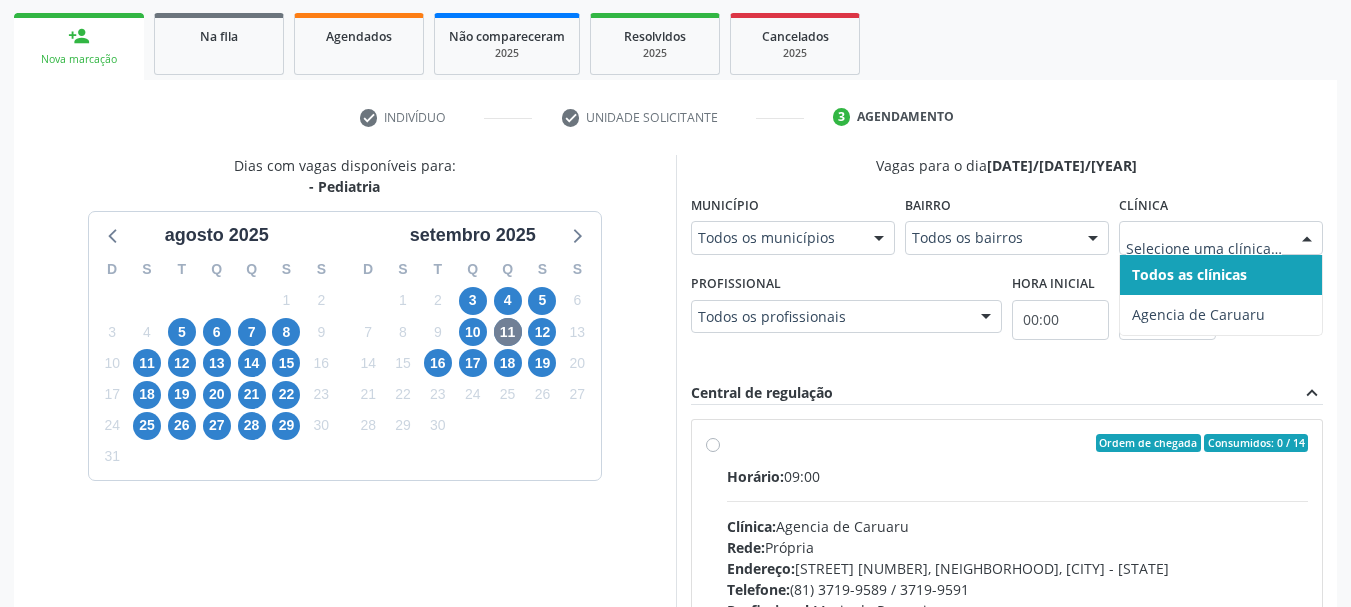 click at bounding box center (1221, 238) 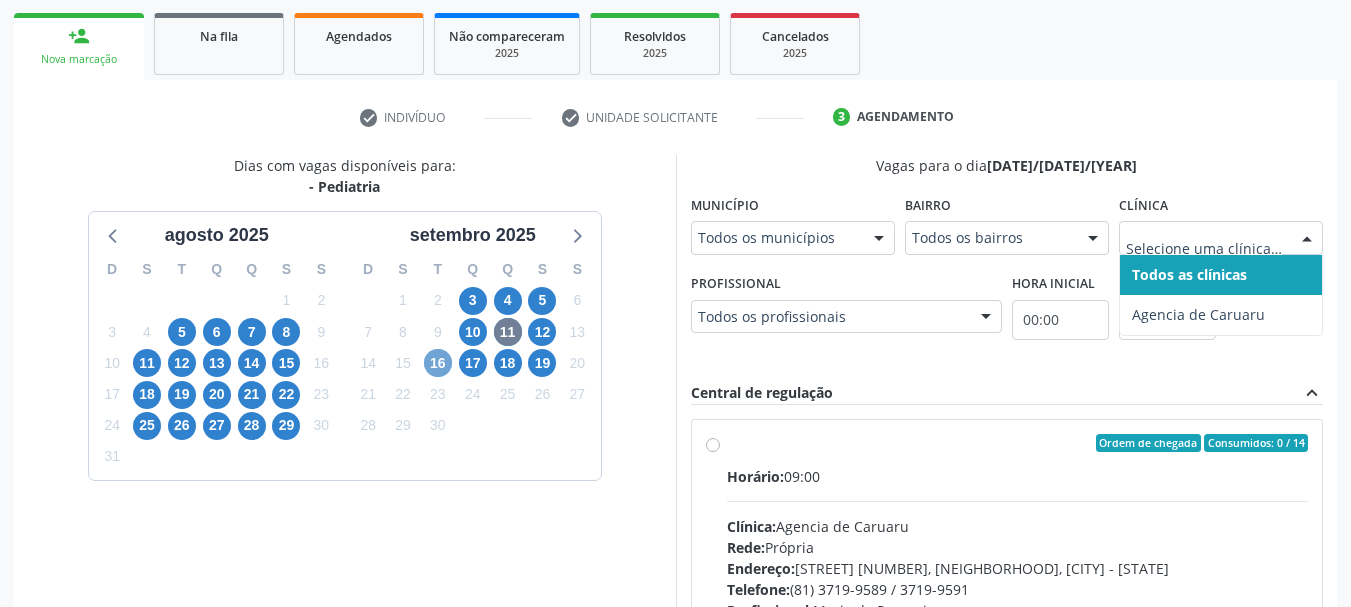 click on "16" at bounding box center [438, 363] 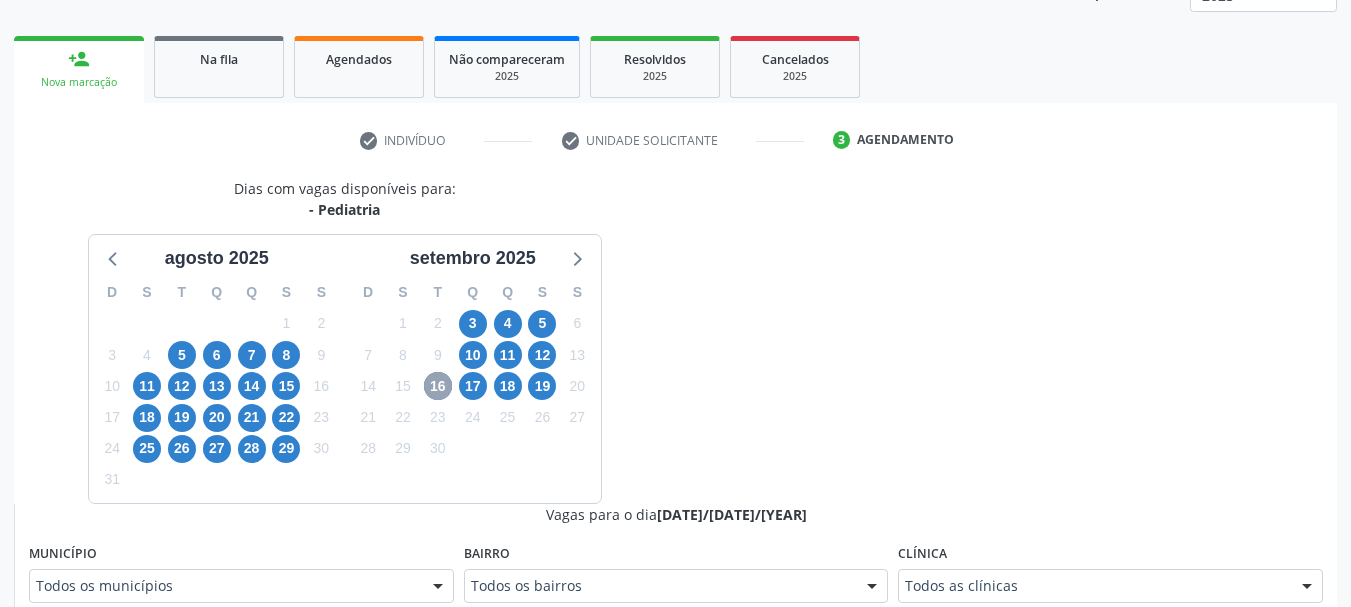scroll, scrollTop: 286, scrollLeft: 0, axis: vertical 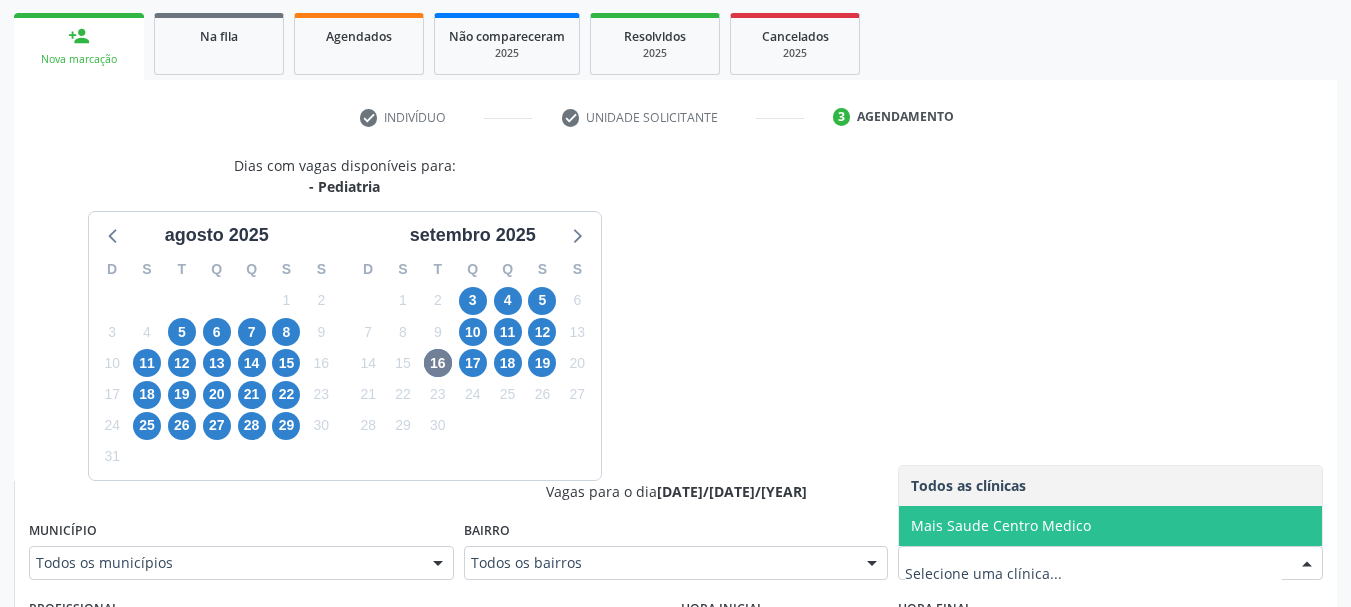 click on "Mais Saude Centro Medico" at bounding box center [1001, 525] 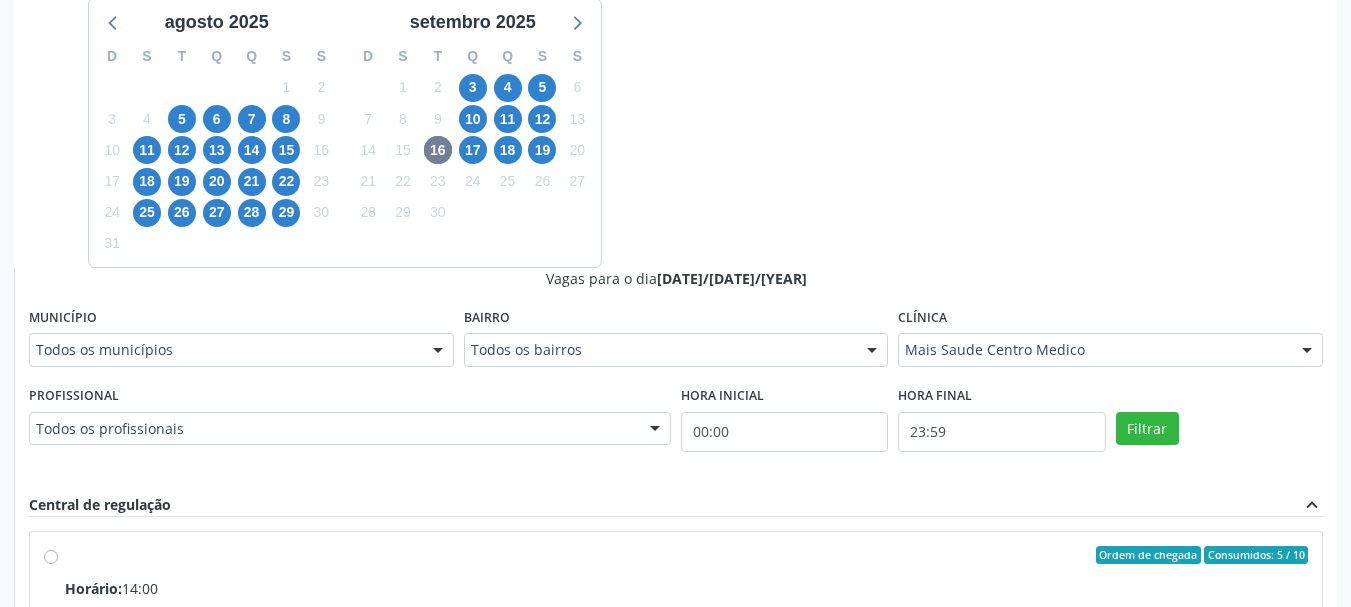 scroll, scrollTop: 754, scrollLeft: 0, axis: vertical 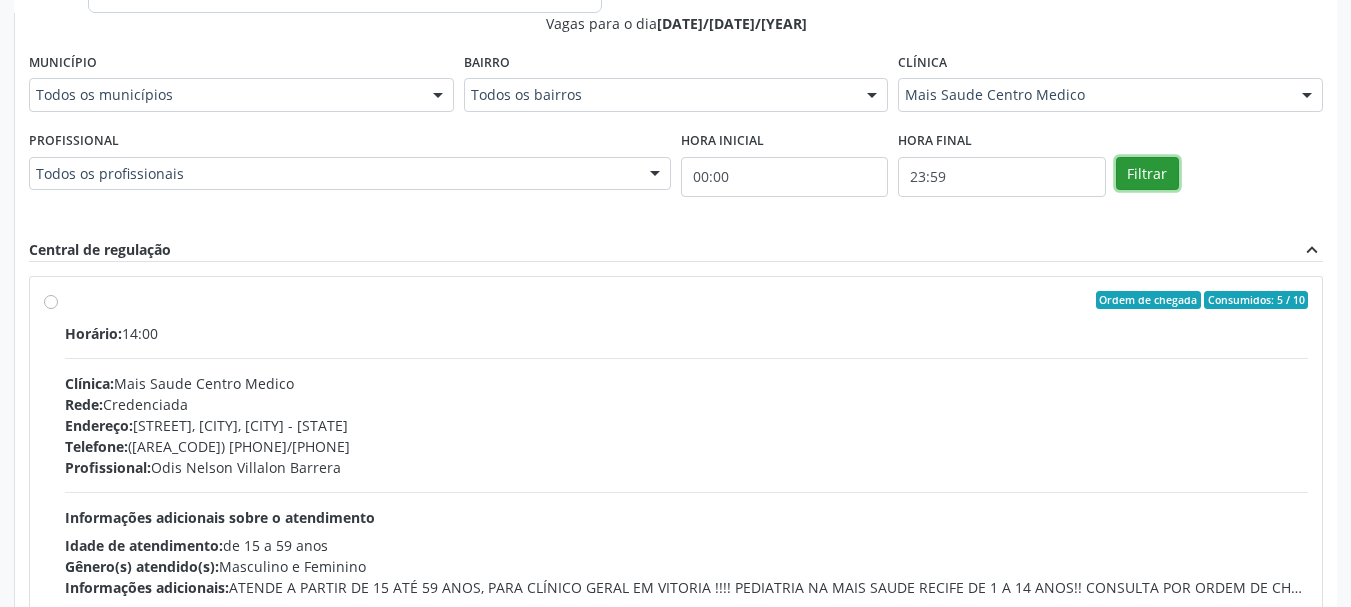 click on "Filtrar" at bounding box center [1147, 174] 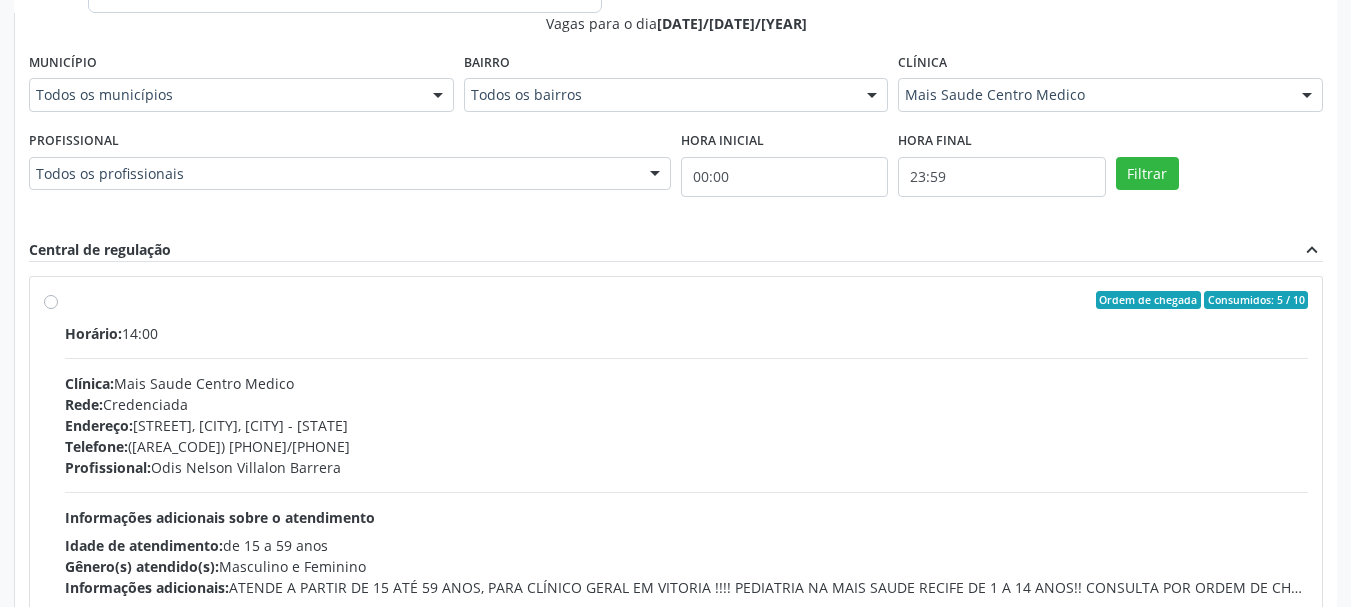 click on "Rede:
Credenciada" at bounding box center [686, 404] 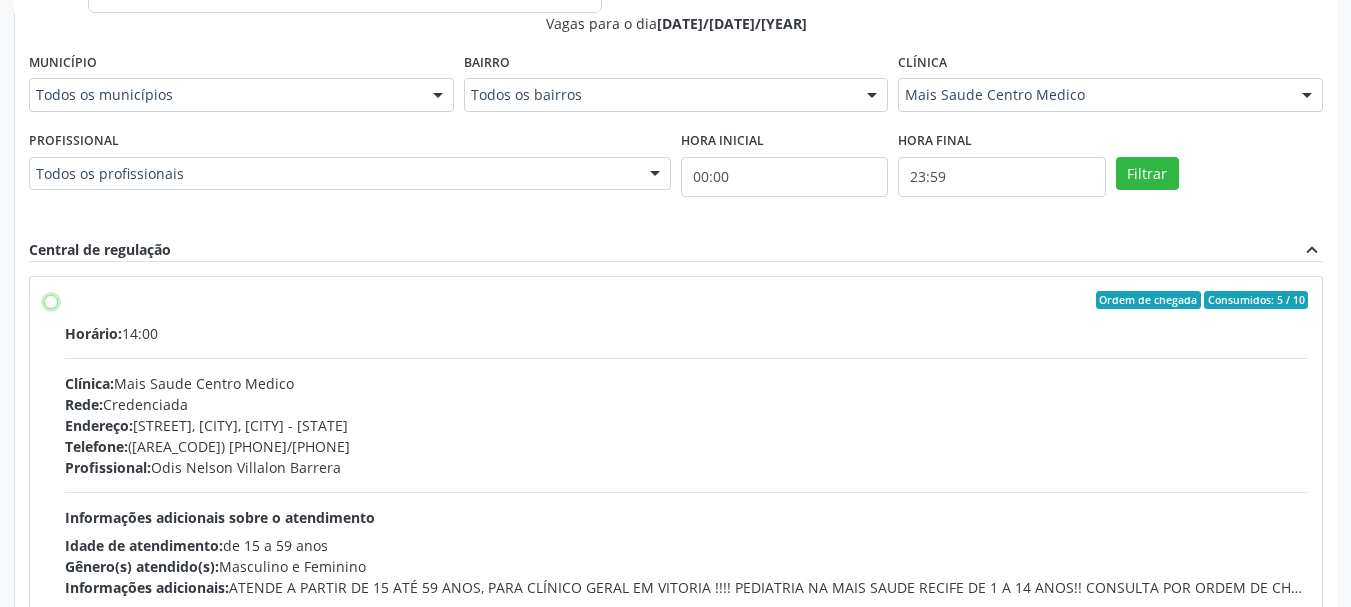click on "Ordem de chegada
Consumidos: 5 / 10
Horário:   14:00
Clínica:  Mais Saude Centro Medico
Rede:
Credenciada
Endereço:   [STREET] [NUMBER], [NEIGHBORHOOD], [CITY] - [STATE]
Telefone:   [PHONE]/[PHONE]
Profissional:
[FIRST] [LAST] [LAST]
Informações adicionais sobre o atendimento
Idade de atendimento:
de [AGE] a [AGE] anos
Gênero(s) atendido(s):
Masculino e Feminino
Informações adicionais:
ATENDE  A PARTIR DE [AGE] ATÉ [AGE] ANOS, PARA CLÍNICO GERAL EM [CITY] !!!!
PEDIATRIA NA MAIS SAUDE [CITY] DE [AGE] A [AGE] ANOS!!
CONSULTA POR ORDEM DE CHEGADA E OBRIGATÓRIO DOCUMENTO COM FOTO!!" at bounding box center [51, 300] 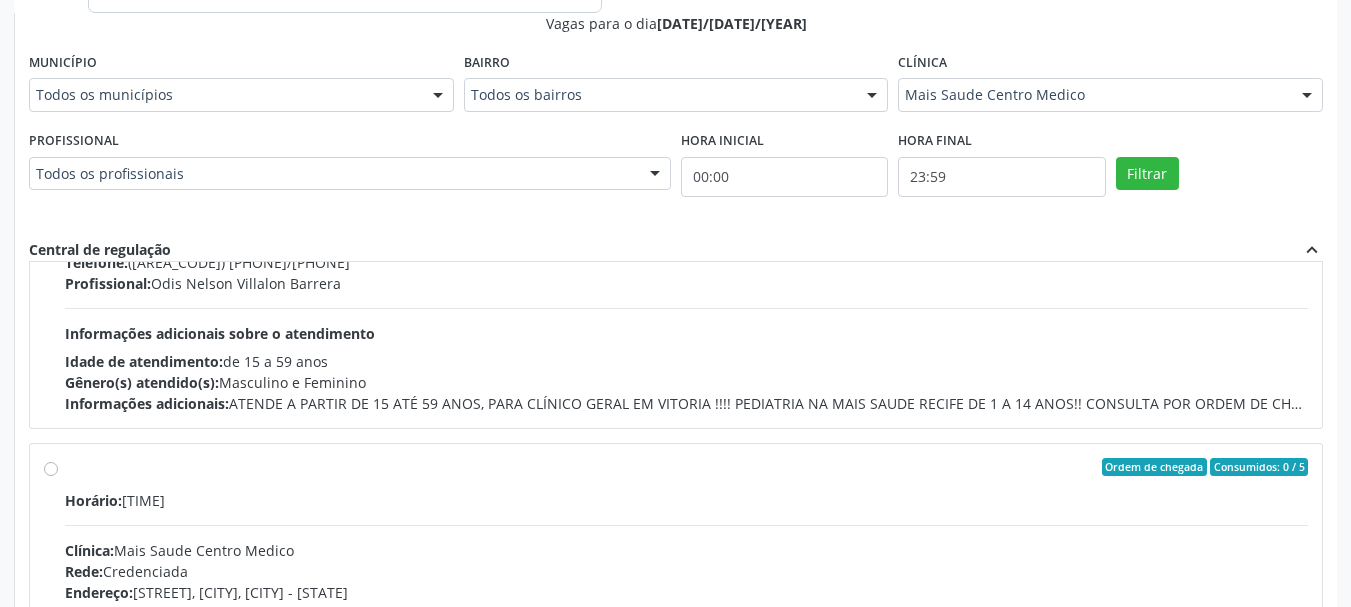 scroll, scrollTop: 0, scrollLeft: 0, axis: both 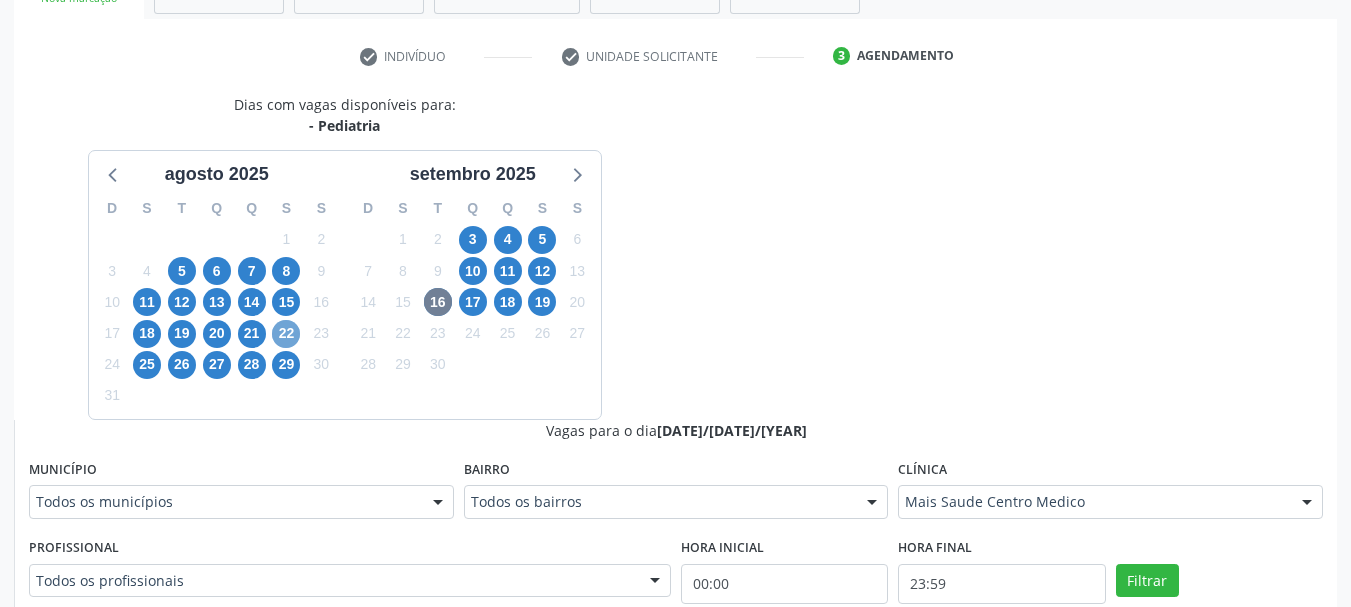 click on "22" at bounding box center [286, 334] 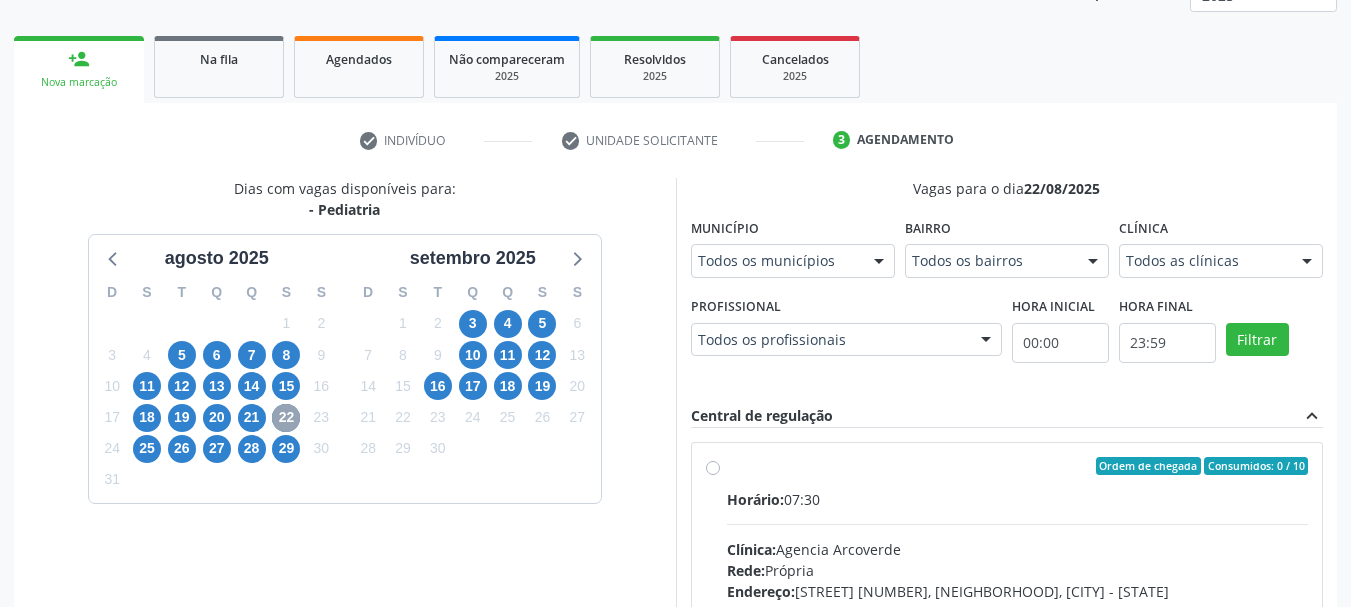 scroll, scrollTop: 347, scrollLeft: 0, axis: vertical 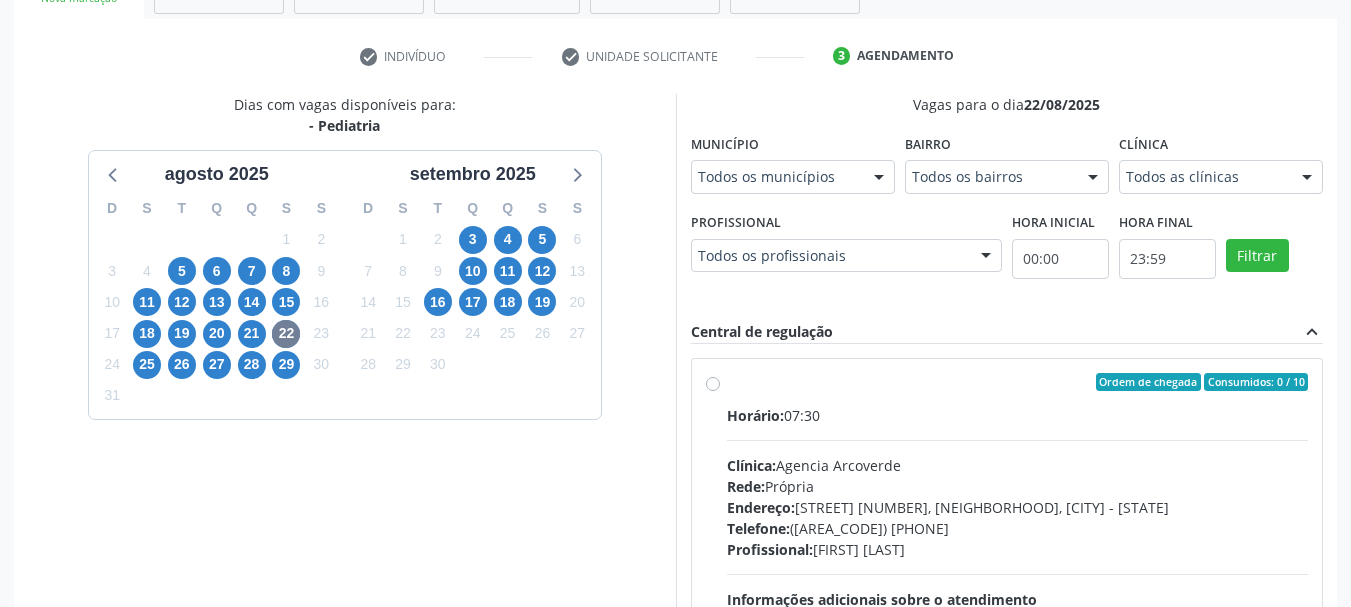 click on "Todos as clínicas         Todos as clínicas   Agencia Afogados da Ingazeira   Agencia Arcoverde   Agencia de Caruaru   Instituto Pernambuco de Cirurgia e Ortopedia   Top Saude
Nenhum resultado encontrado para: "   "
Não há nenhuma opção para ser exibida." at bounding box center (1221, 177) 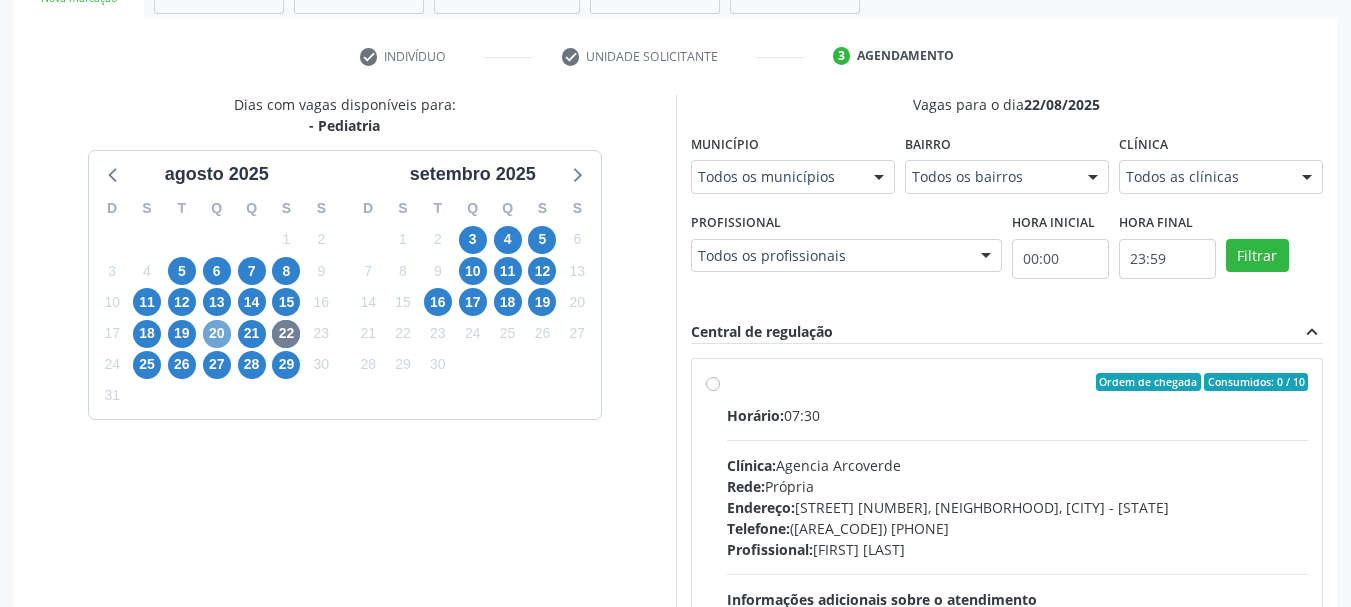 click on "20" at bounding box center [217, 334] 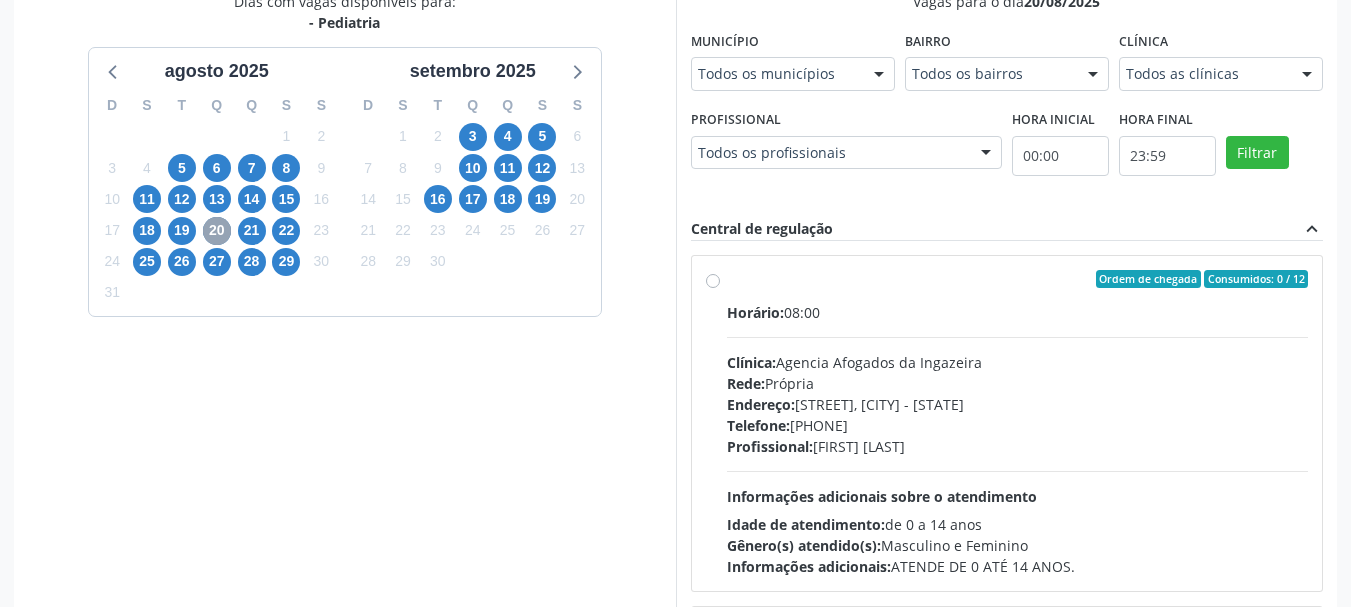 scroll, scrollTop: 588, scrollLeft: 0, axis: vertical 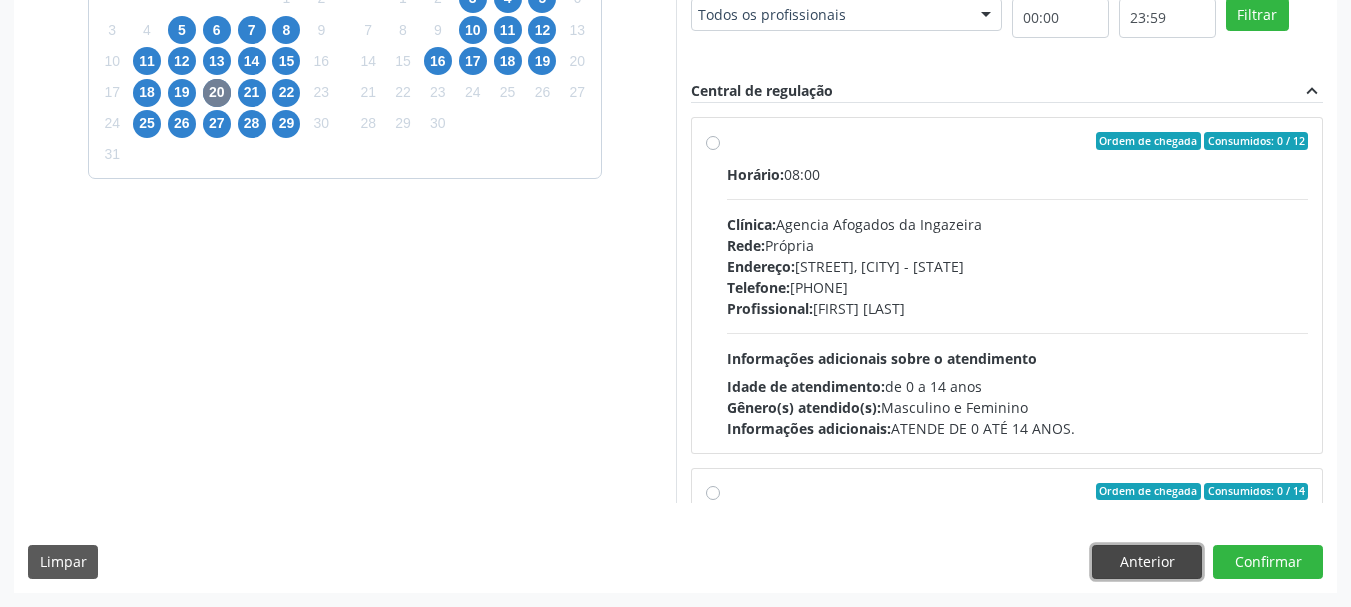 click on "Anterior" at bounding box center (1147, 562) 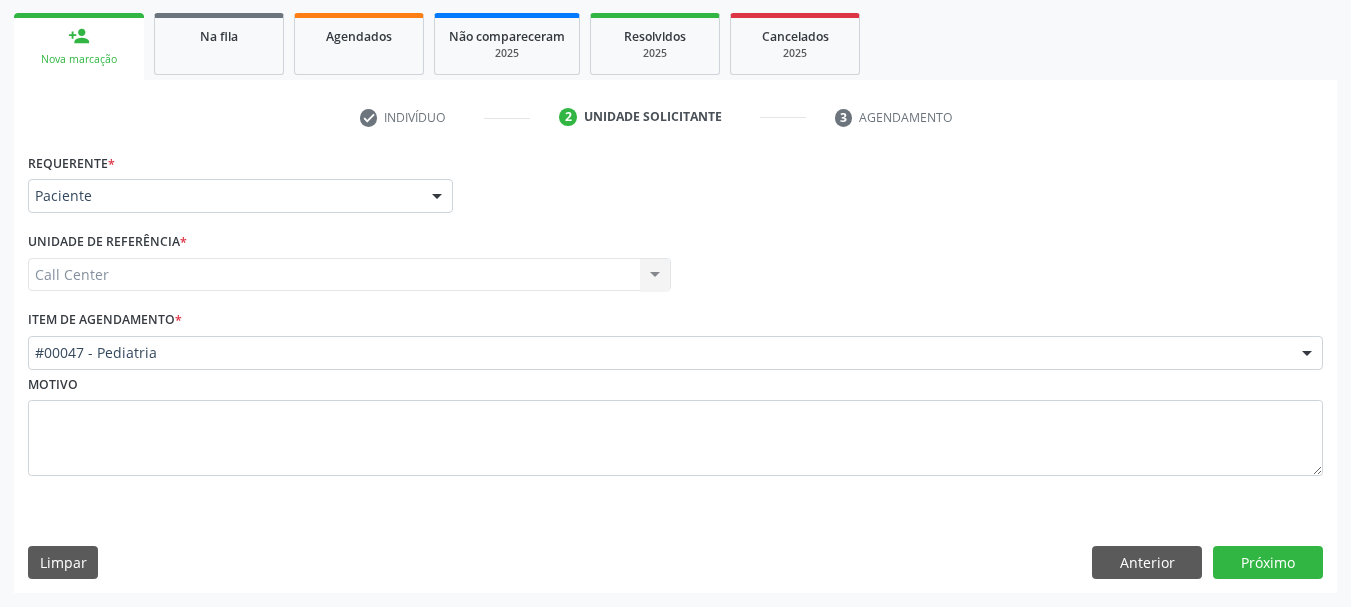 scroll, scrollTop: 286, scrollLeft: 0, axis: vertical 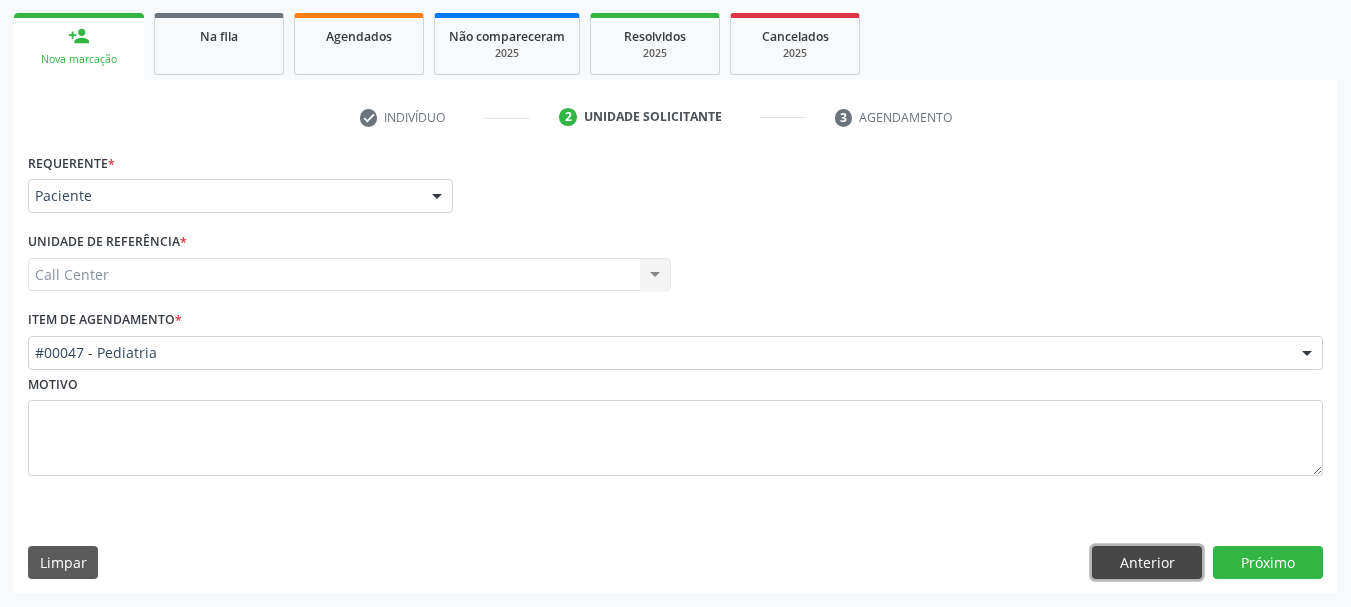 click on "Anterior" at bounding box center (1147, 563) 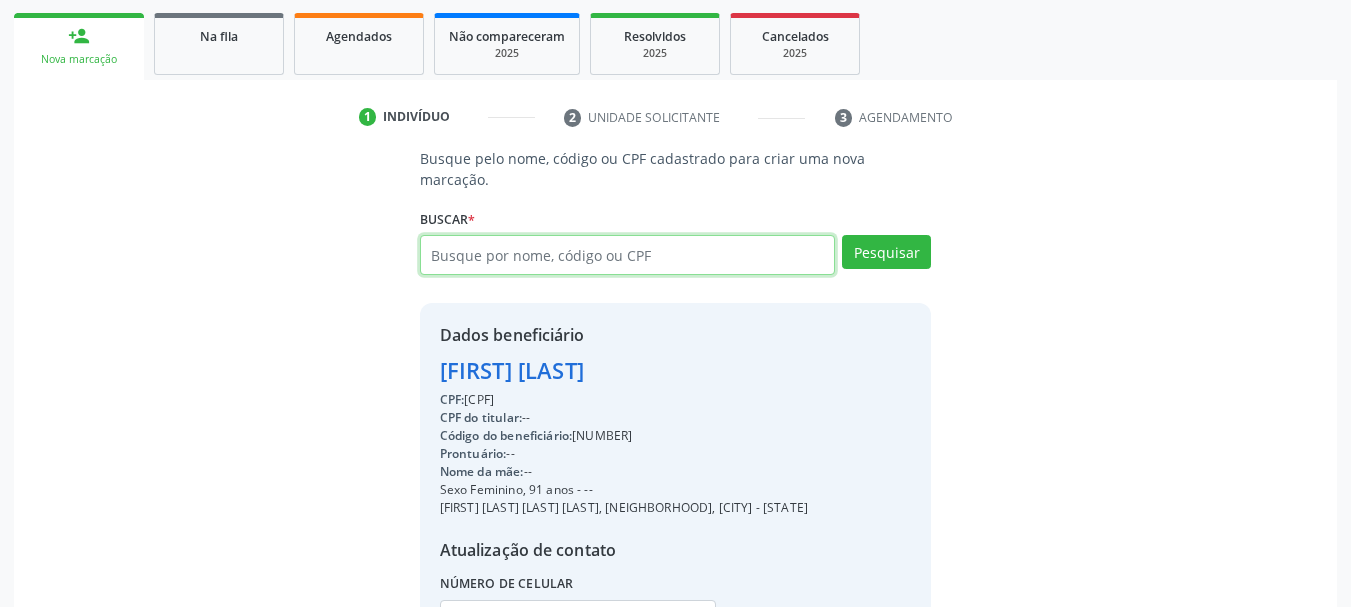 click at bounding box center (628, 255) 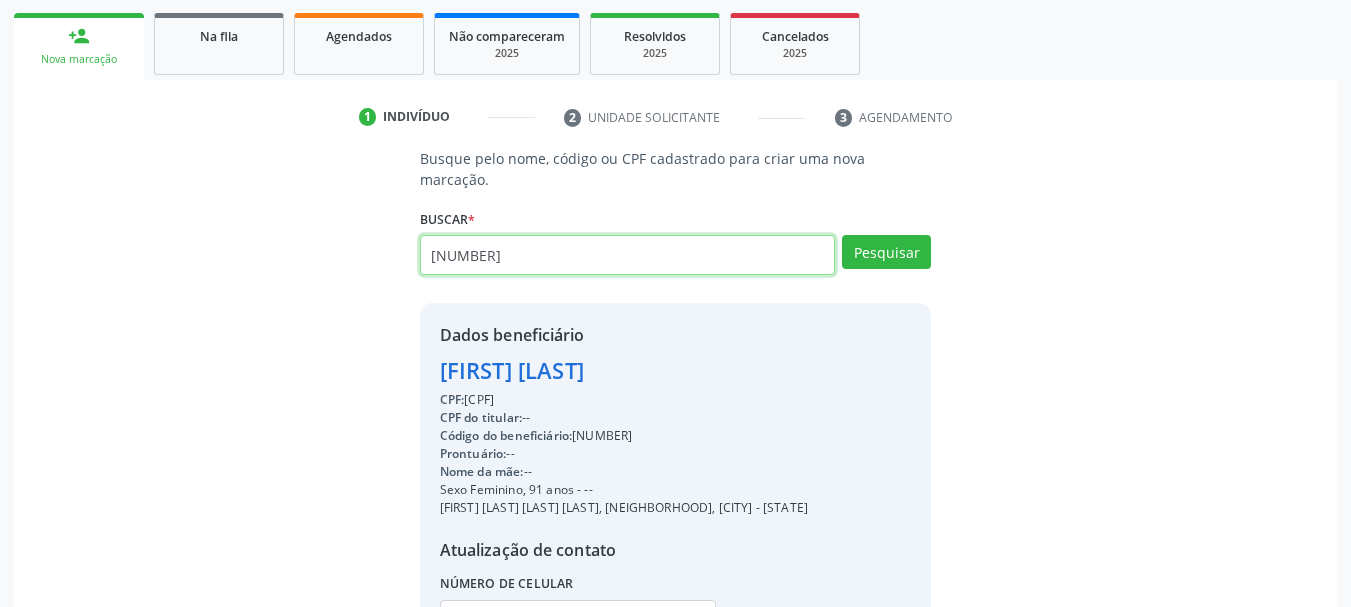 type on "[NUMBER]" 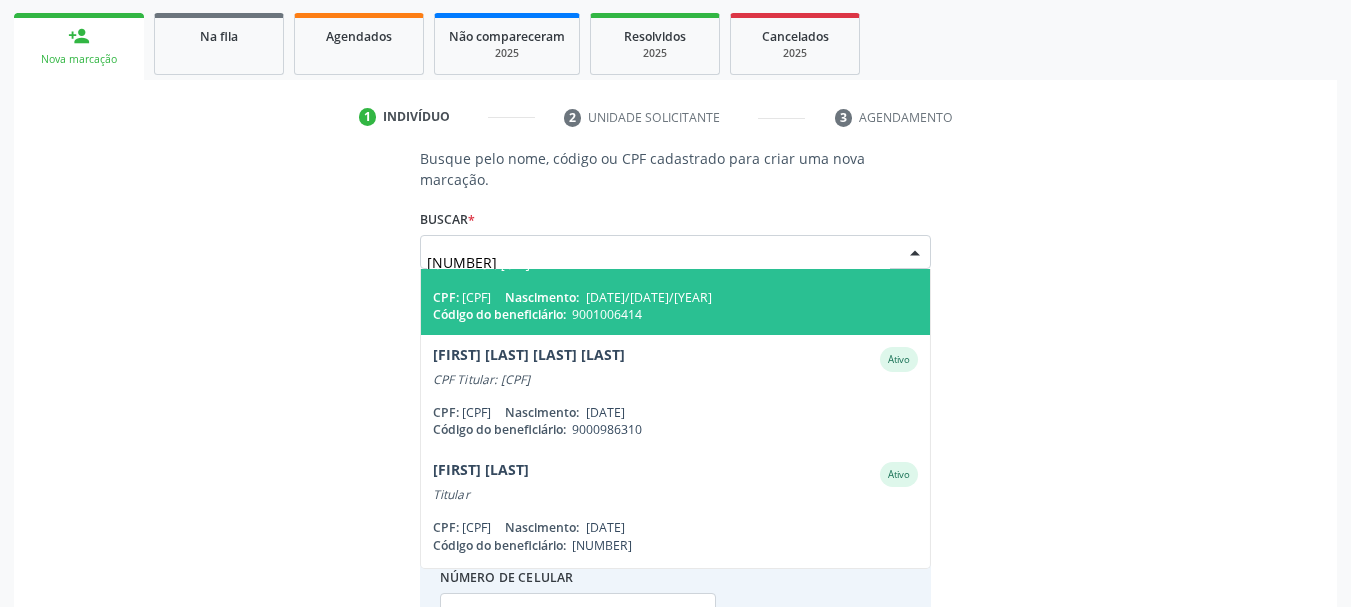 scroll, scrollTop: 0, scrollLeft: 0, axis: both 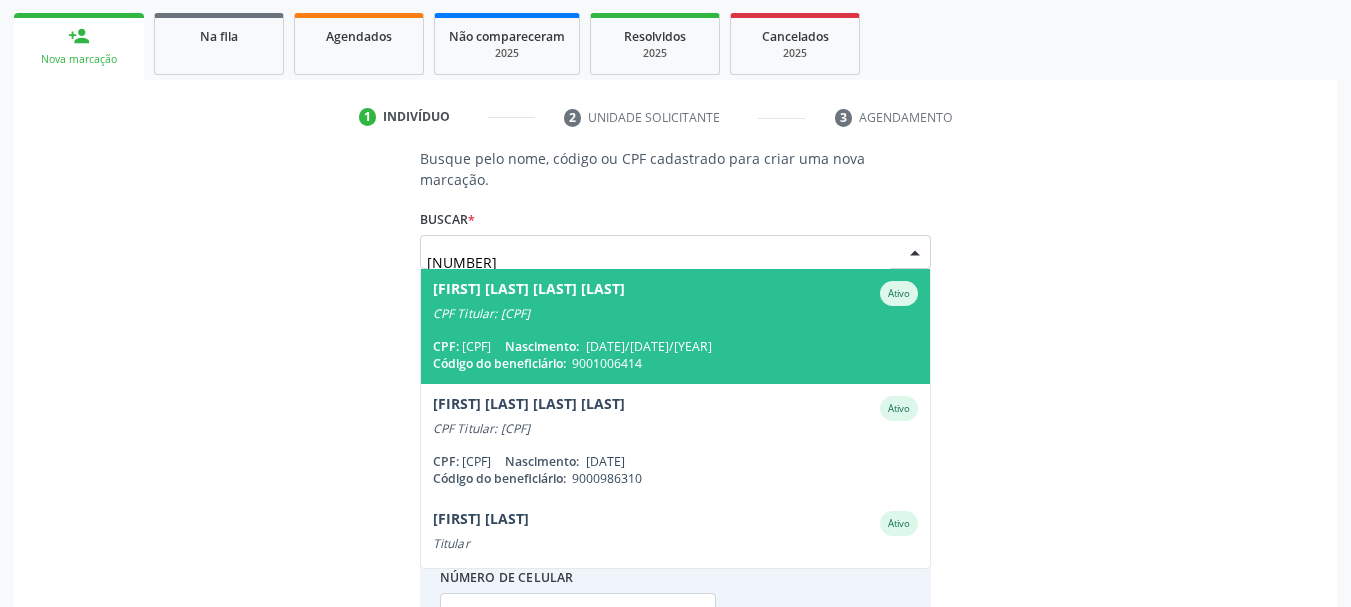 click on "[FIRST] [LAST] [LAST] [LAST]
Ativo
CPF Titular: [CPF]
CPF:
[CPF]
Nascimento:
[DATE]/[DATE]/[2022]
Código do beneficiário:
9001006414" at bounding box center [676, 326] 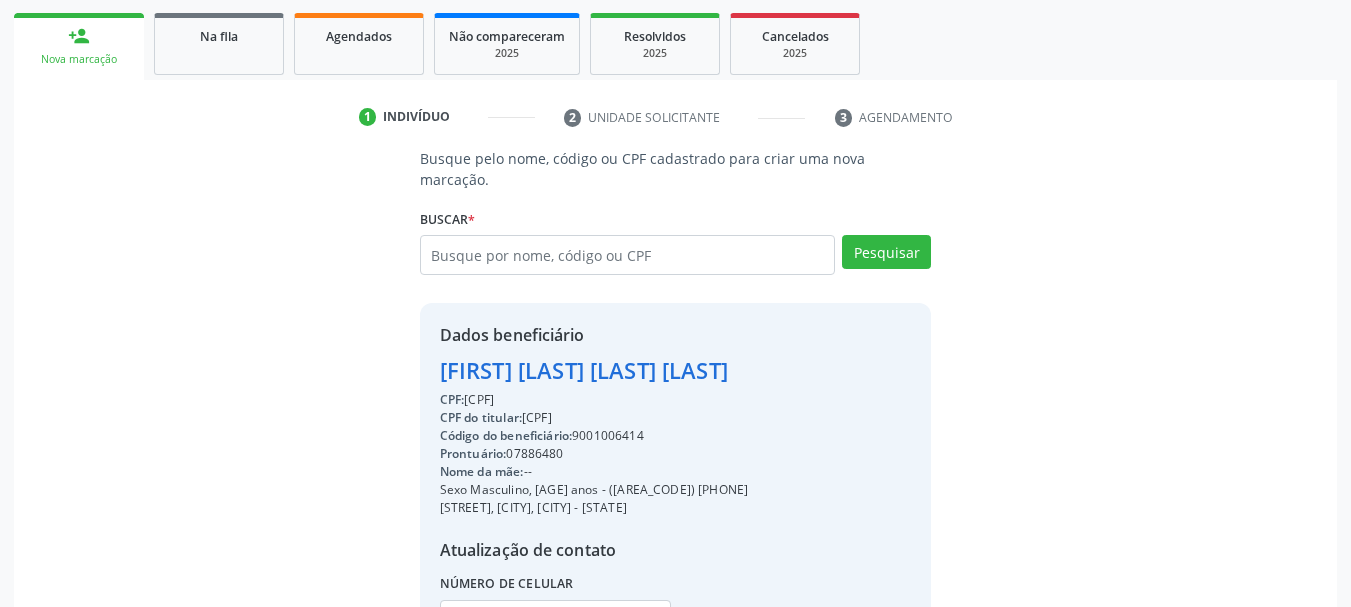 scroll, scrollTop: 482, scrollLeft: 0, axis: vertical 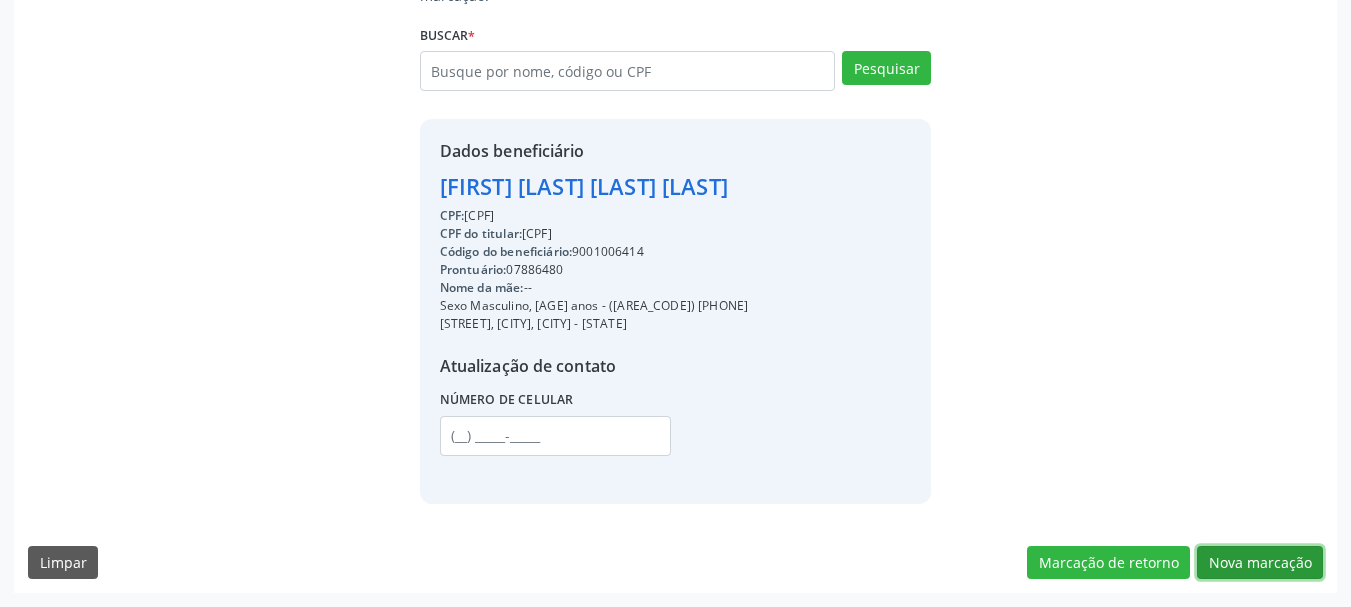 click on "Nova marcação" at bounding box center (1260, 563) 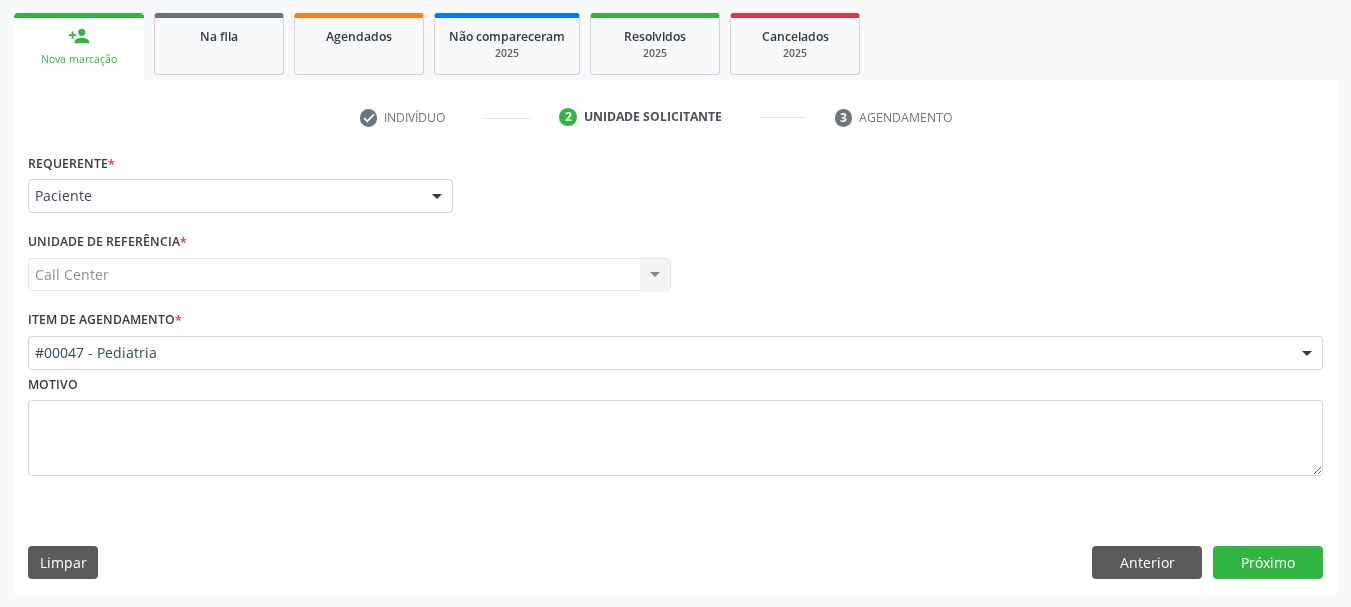 scroll, scrollTop: 286, scrollLeft: 0, axis: vertical 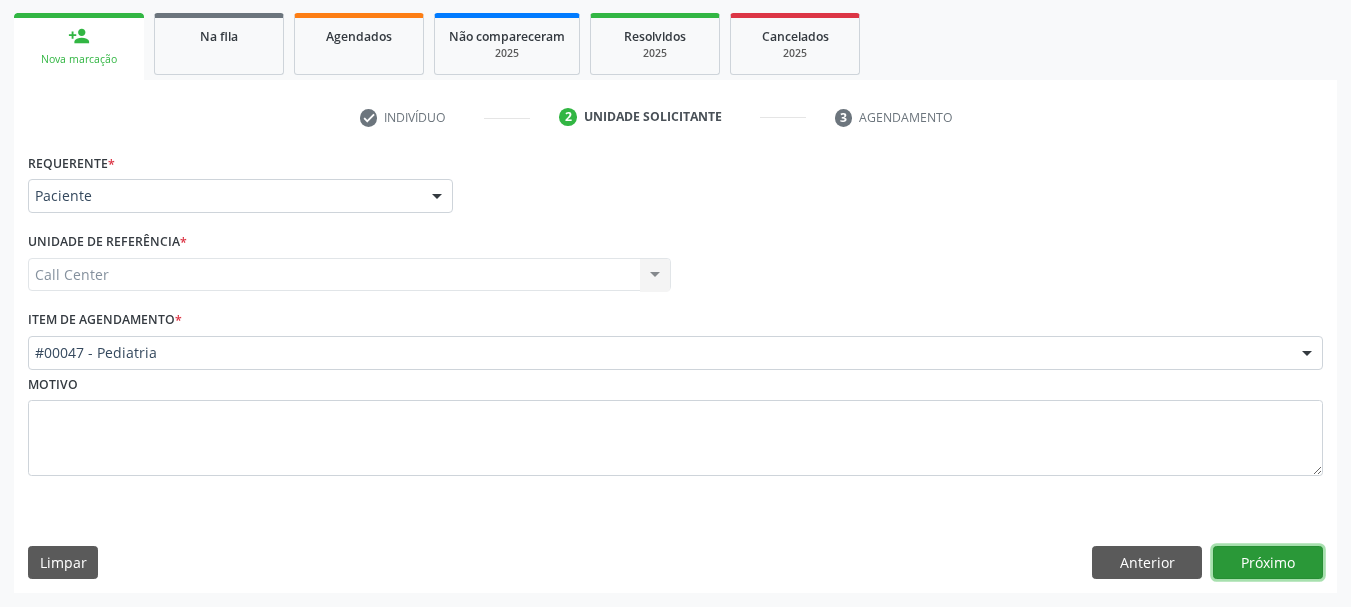 click on "Próximo" at bounding box center (1268, 563) 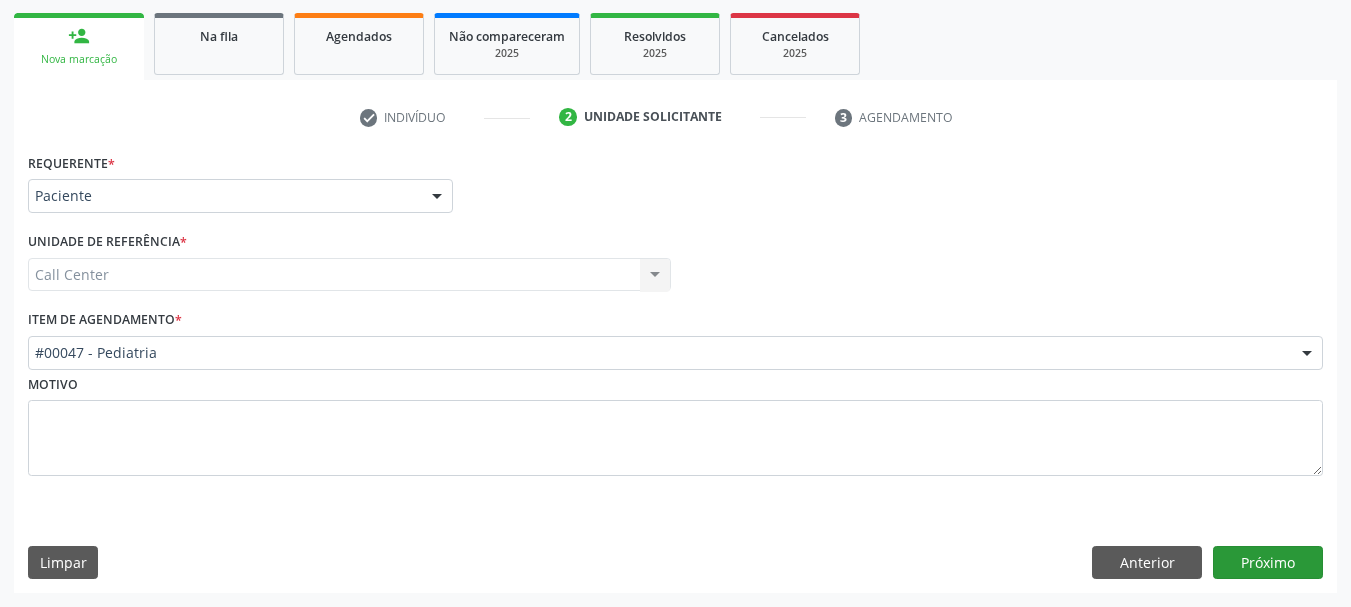 scroll, scrollTop: 242, scrollLeft: 0, axis: vertical 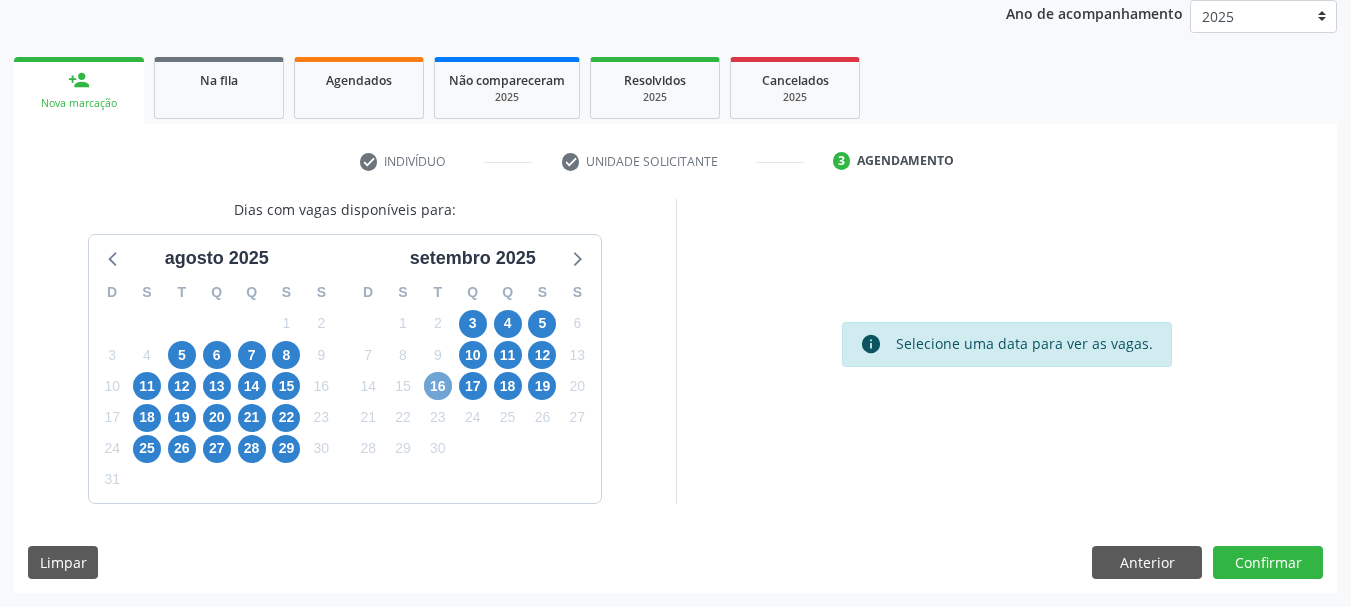 click on "16" at bounding box center [438, 386] 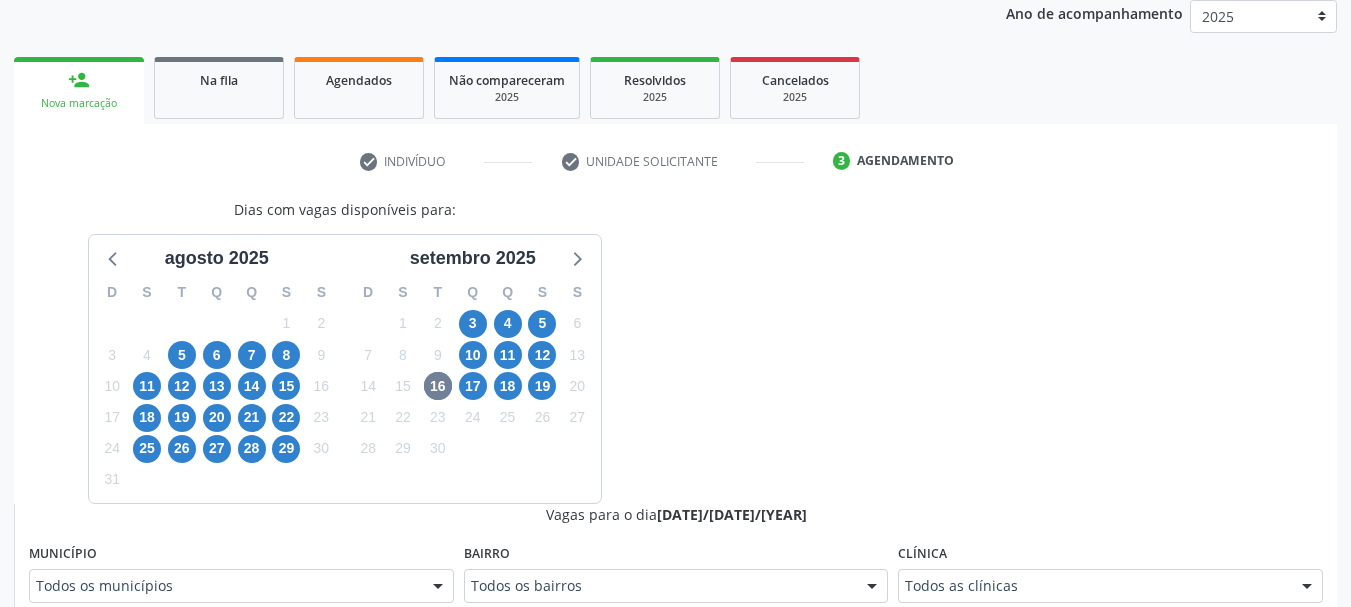 scroll, scrollTop: 251, scrollLeft: 0, axis: vertical 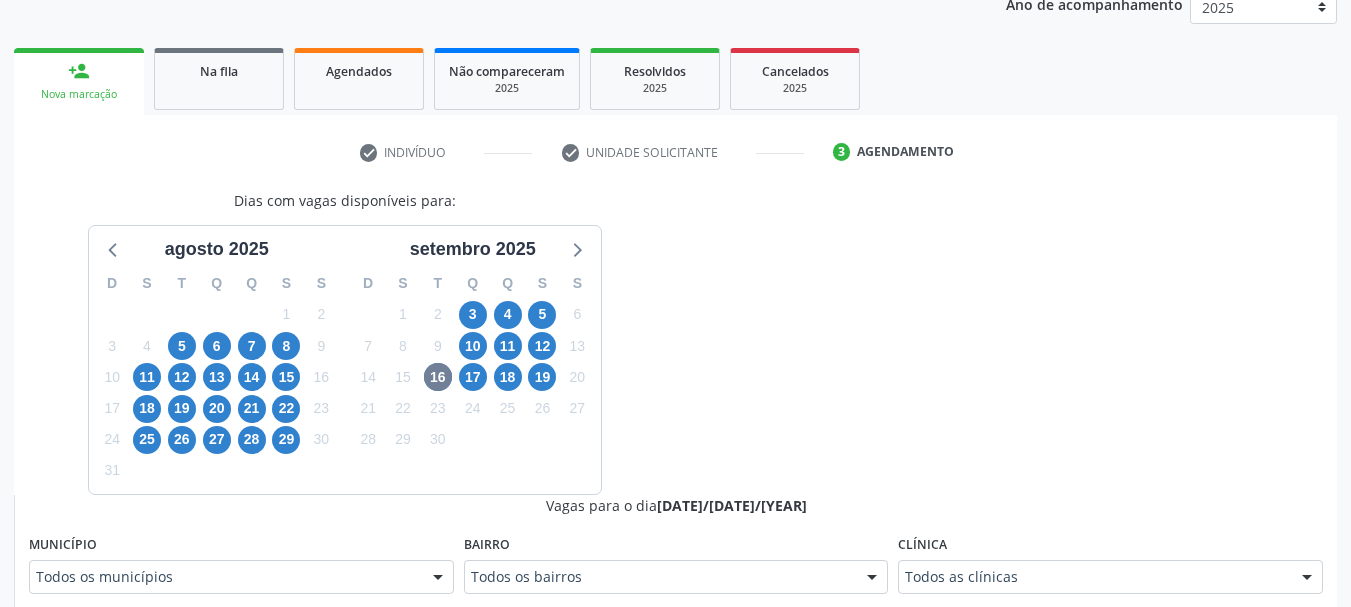 click on "Todos as clínicas" at bounding box center [1110, 577] 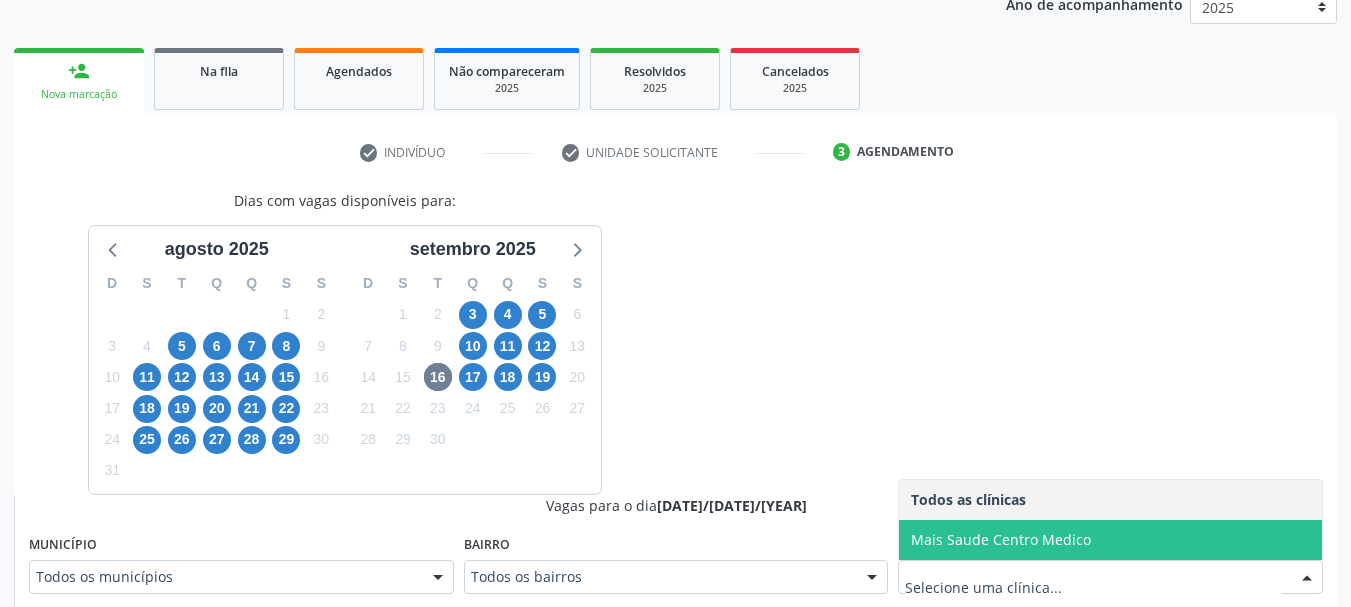 click on "Mais Saude Centro Medico" at bounding box center (1001, 539) 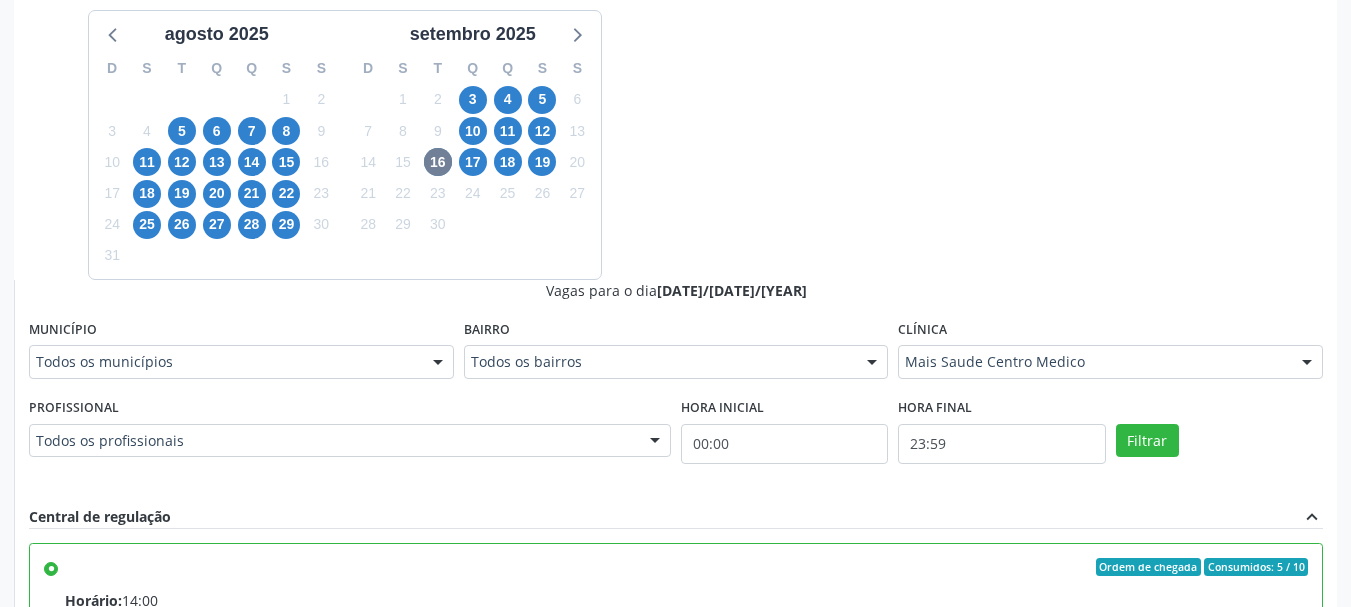 scroll, scrollTop: 479, scrollLeft: 0, axis: vertical 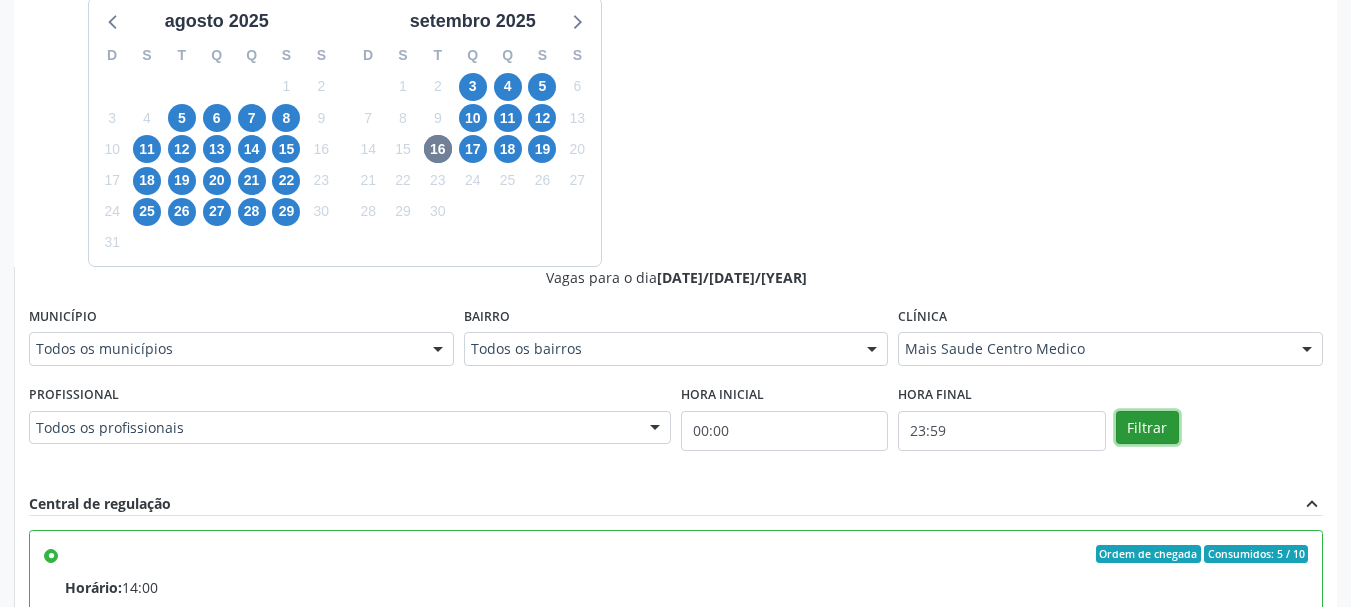 click on "Filtrar" at bounding box center [1147, 428] 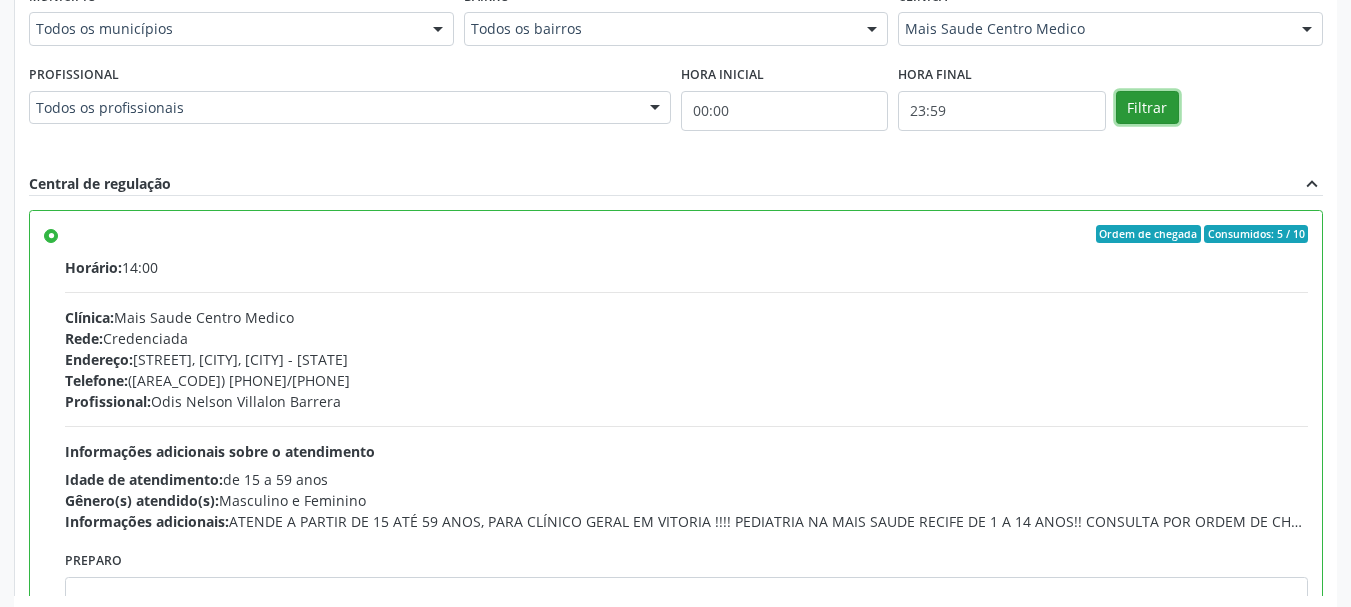 scroll, scrollTop: 805, scrollLeft: 0, axis: vertical 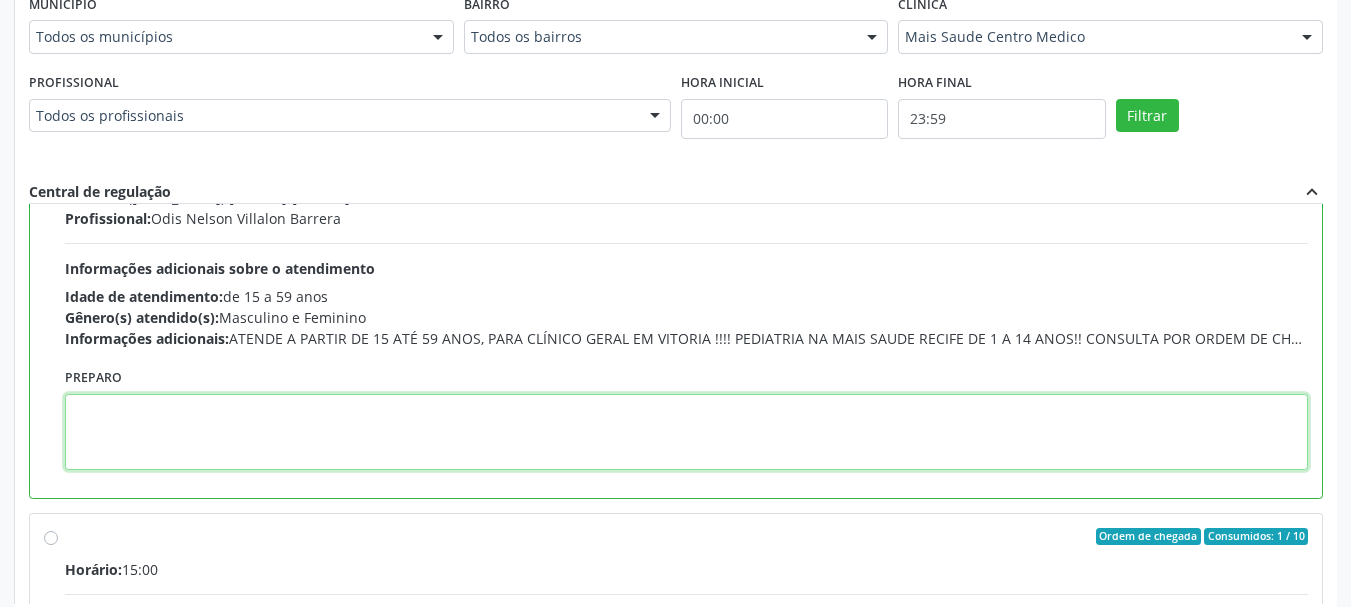 click at bounding box center [686, 432] 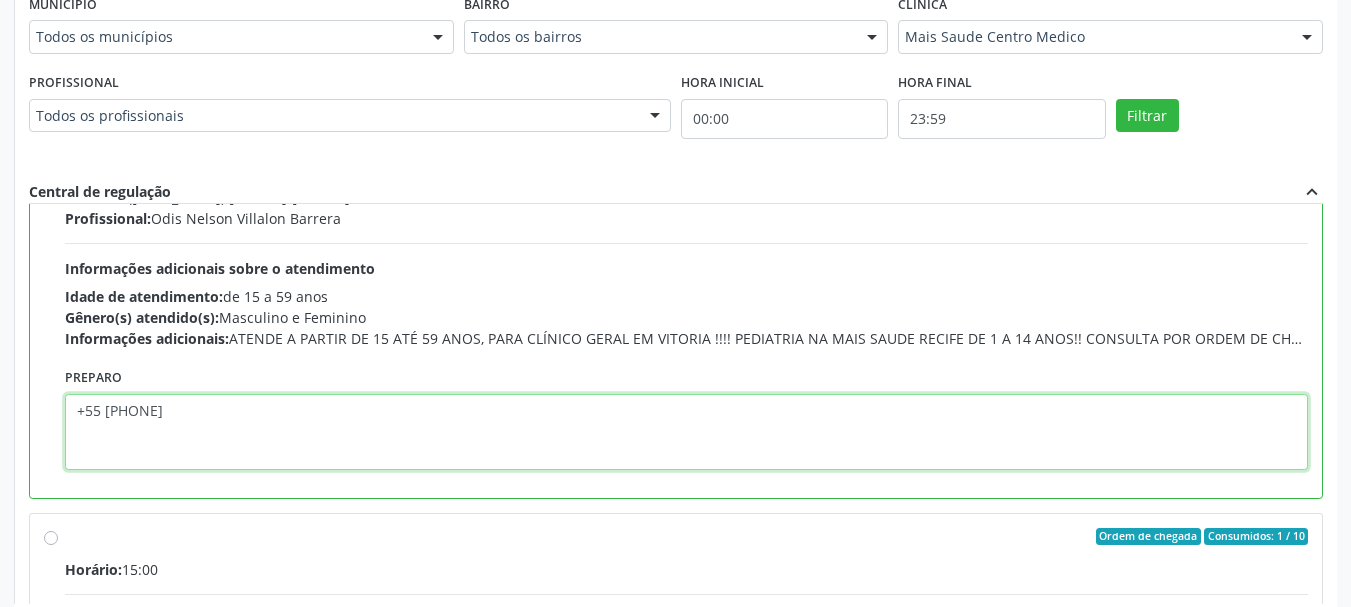scroll, scrollTop: 0, scrollLeft: 0, axis: both 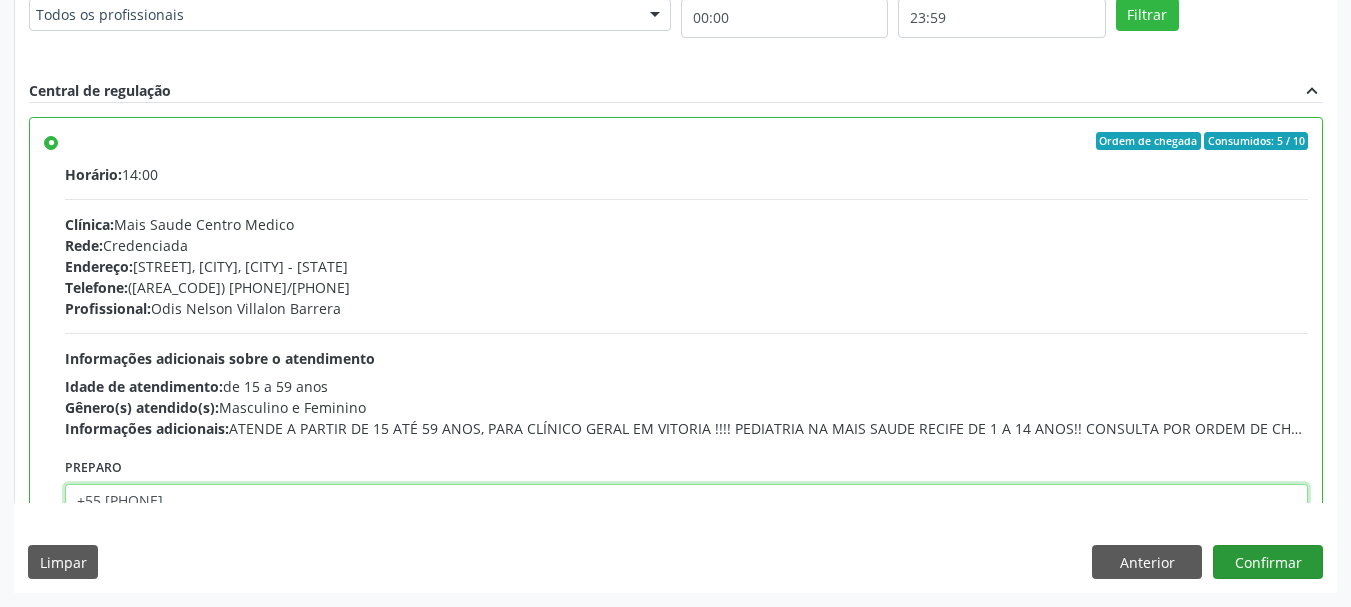 type on "+55 [PHONE]" 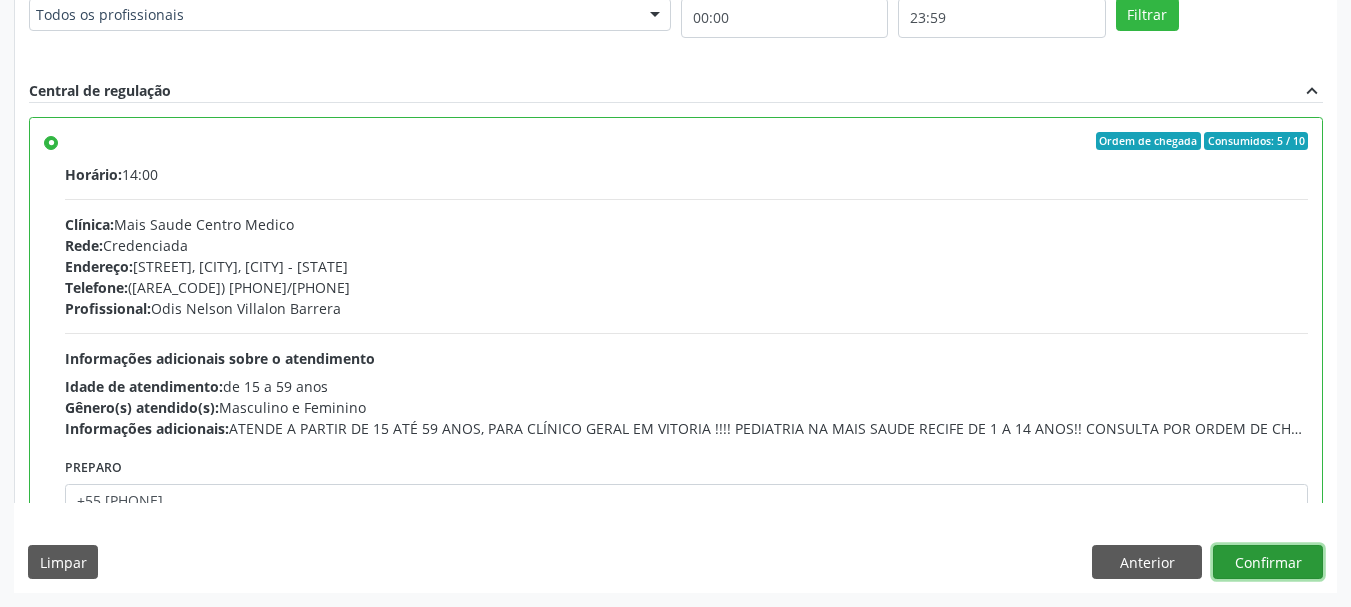 click on "Confirmar" at bounding box center [1268, 562] 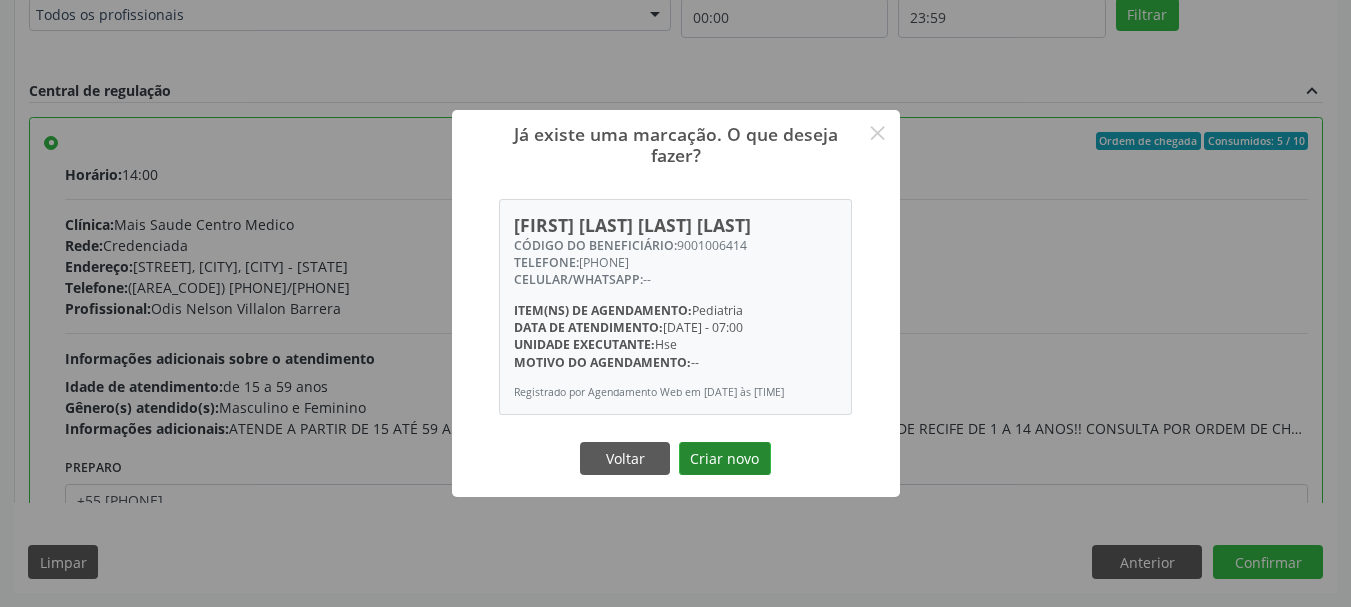click on "Criar novo" at bounding box center [725, 459] 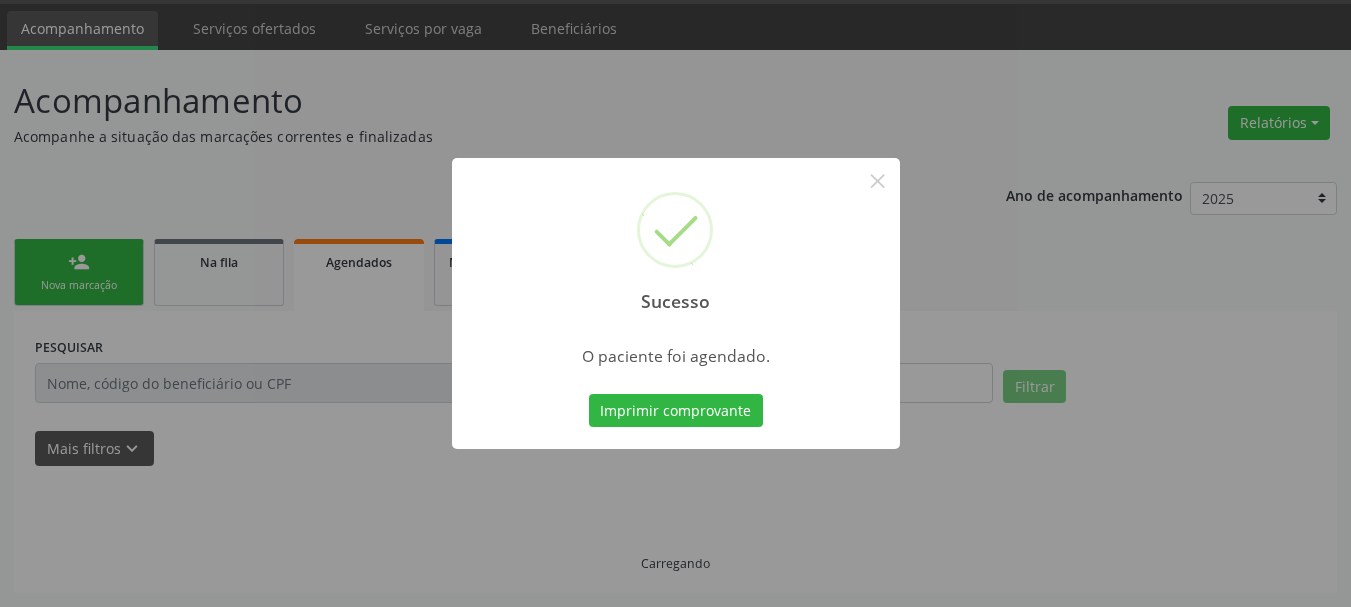 scroll, scrollTop: 60, scrollLeft: 0, axis: vertical 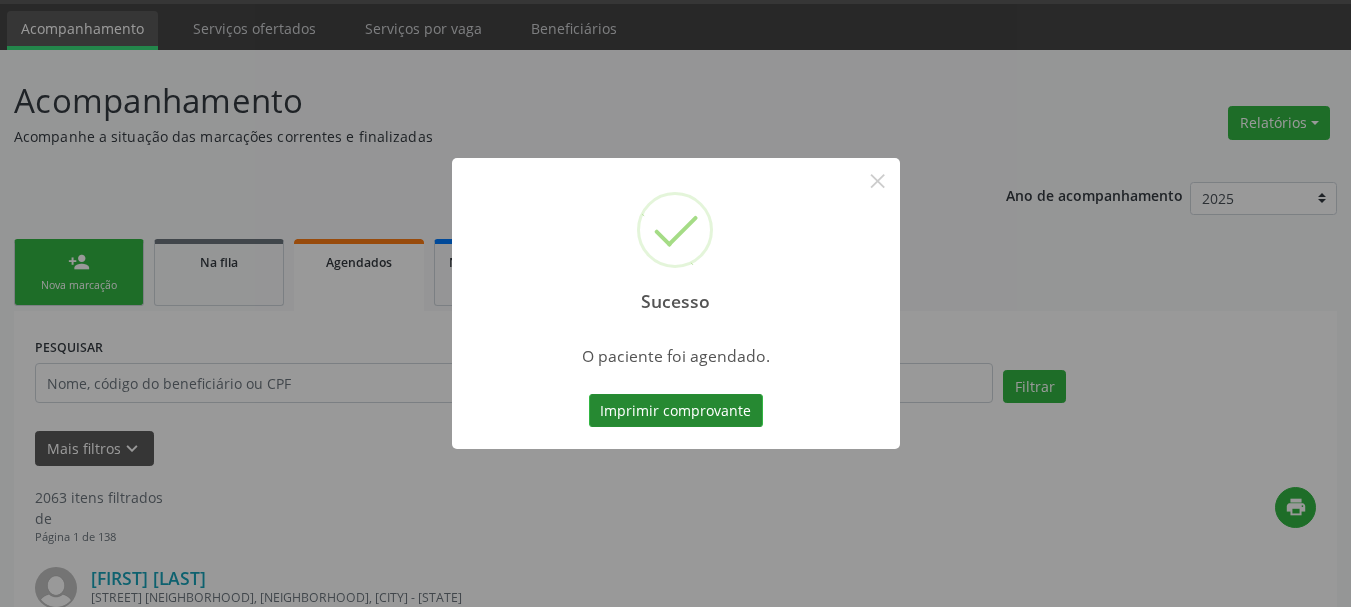 click on "Imprimir comprovante" at bounding box center [676, 411] 